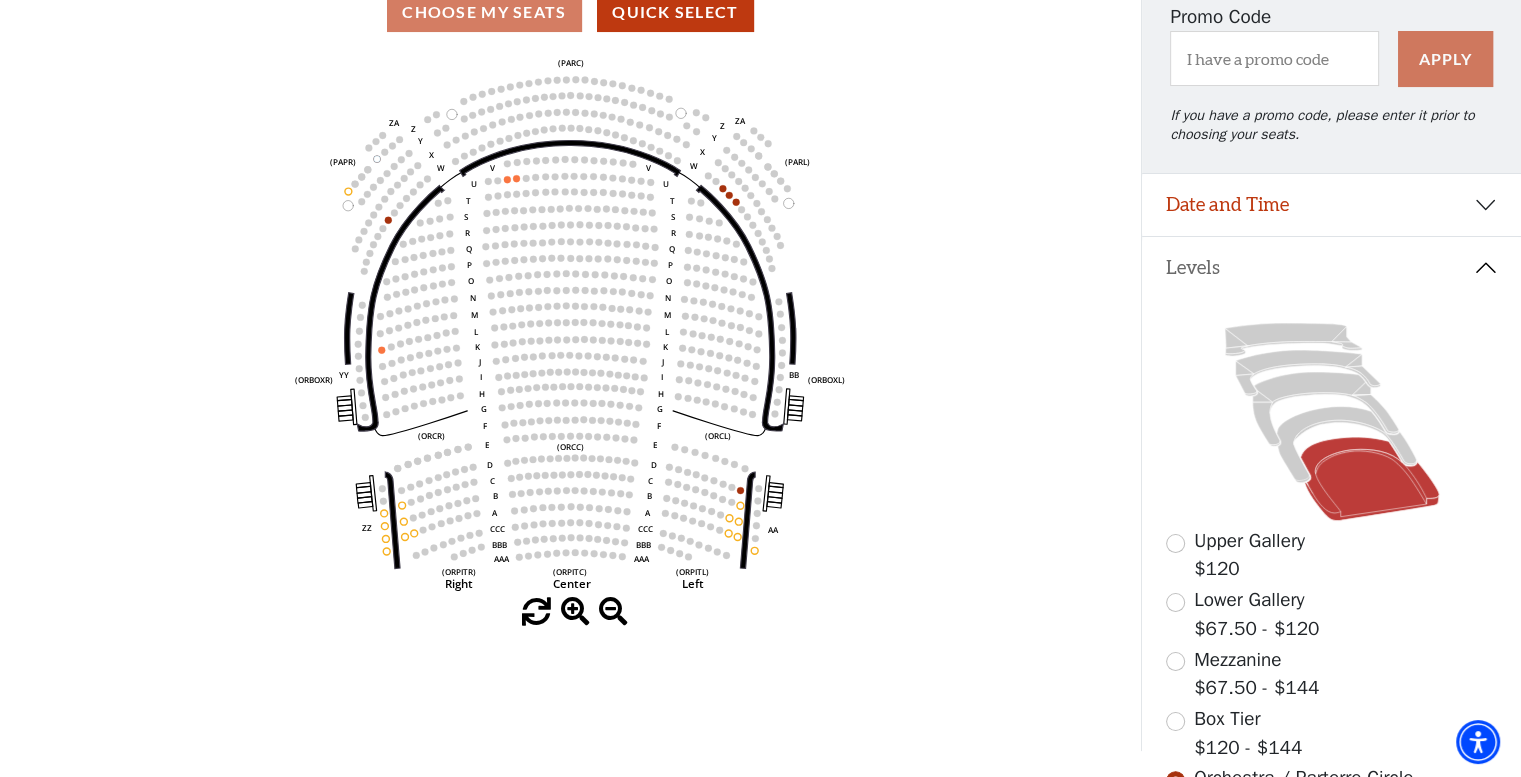 scroll, scrollTop: 200, scrollLeft: 0, axis: vertical 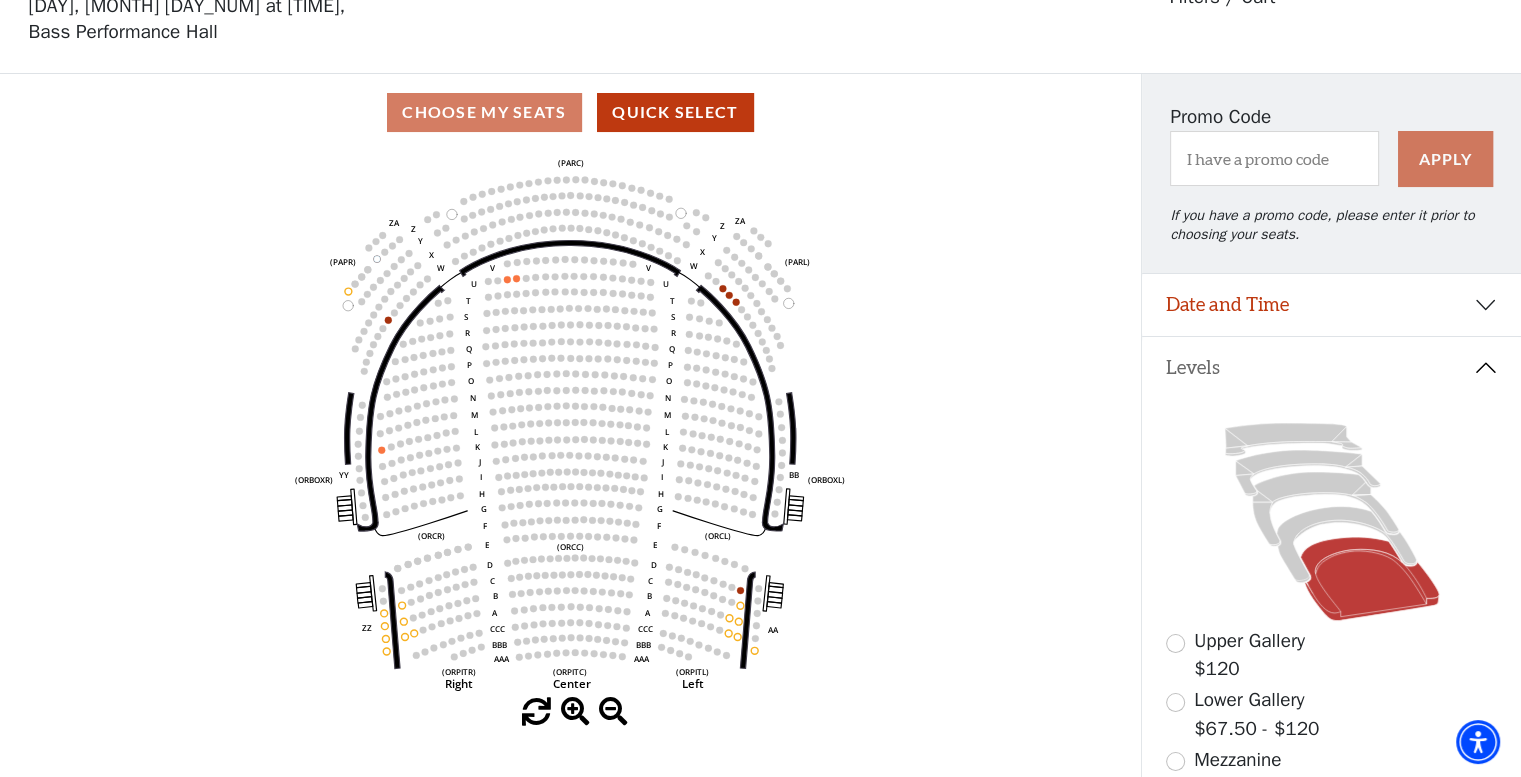 click on "Left   (ORPITL)   Right   (ORPITR)   Center   (ORPITC)   ZZ   AA   YY   BB   ZA   ZA   (ORCL)   (ORCR)   (ORCC)   (ORBOXL)   (ORBOXR)   (PARL)   (PAPR)   (PARC)   Z   Y   X   W   Z   Y   X   W   V   U   T   S   R   Q   P   O   N   M   L   K   J   I   H   G   F   E   D   C   B   A   CCC   BBB   AAA   V   U   T   S   R   Q   P   O   N   M   L   K   J   I   H   G   F   E   D   C   B   A   CCC   BBB   AAA" 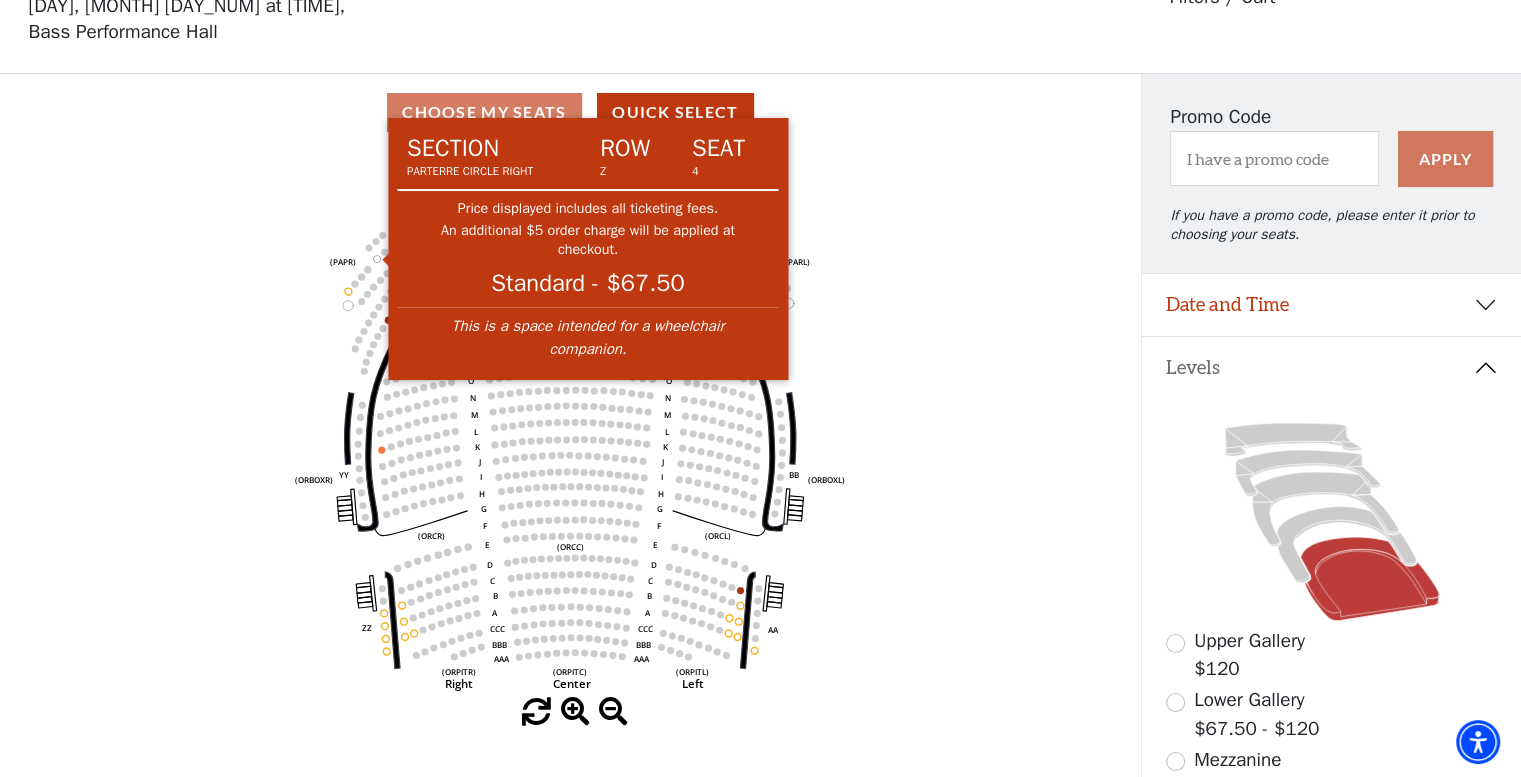 click 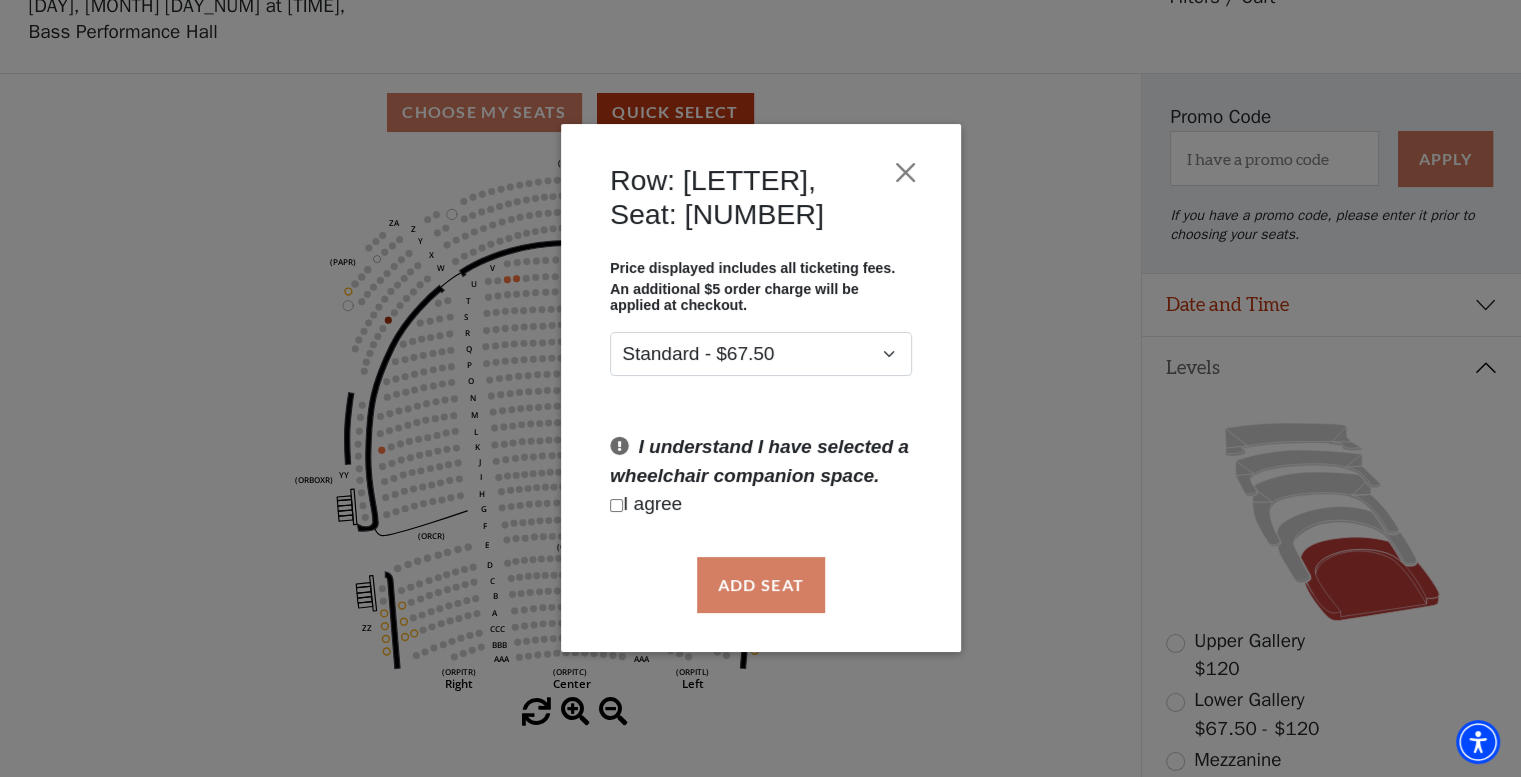 click on "I understand I have selected a wheelchair companion space.    I agree" at bounding box center [760, 477] 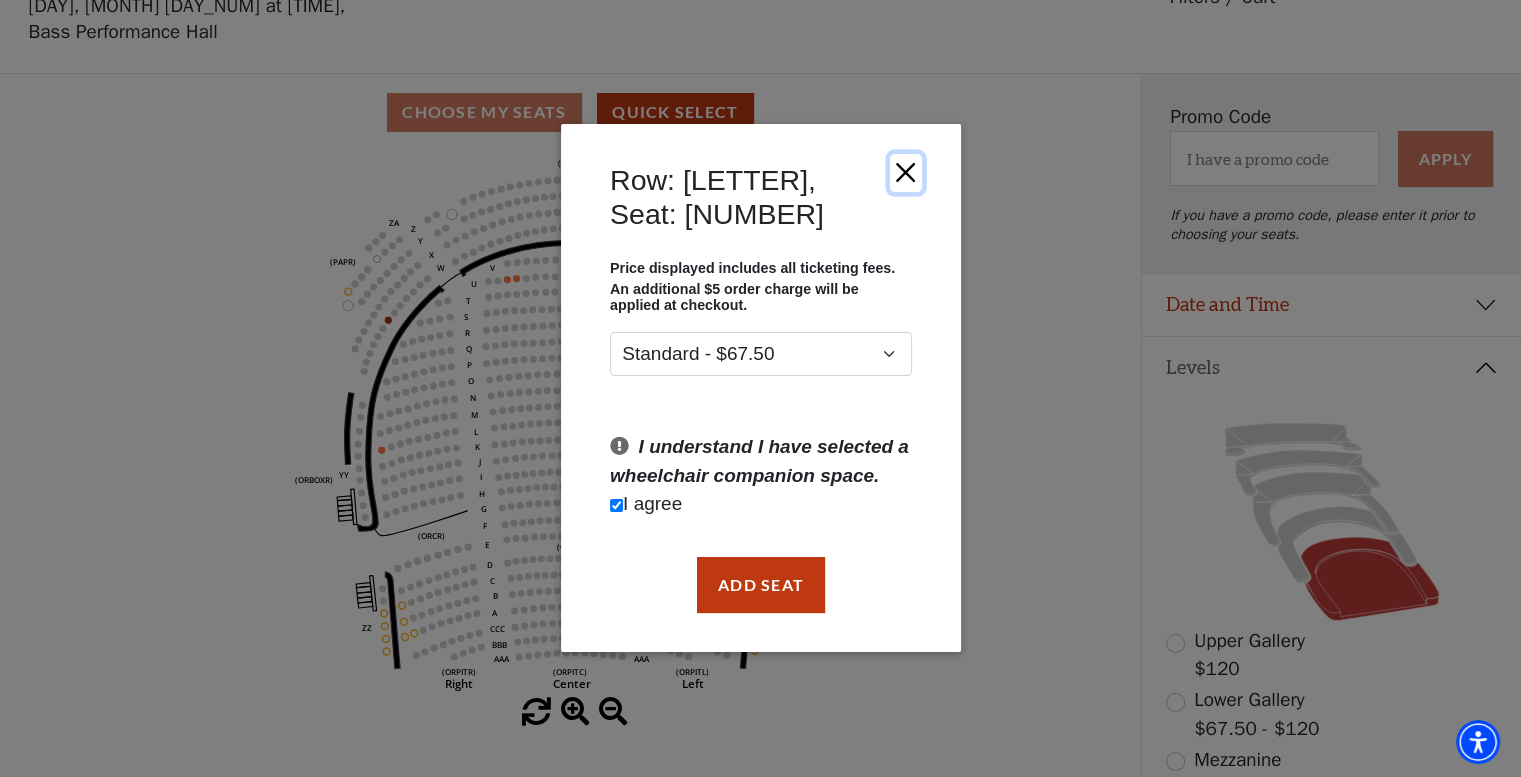 click at bounding box center [905, 173] 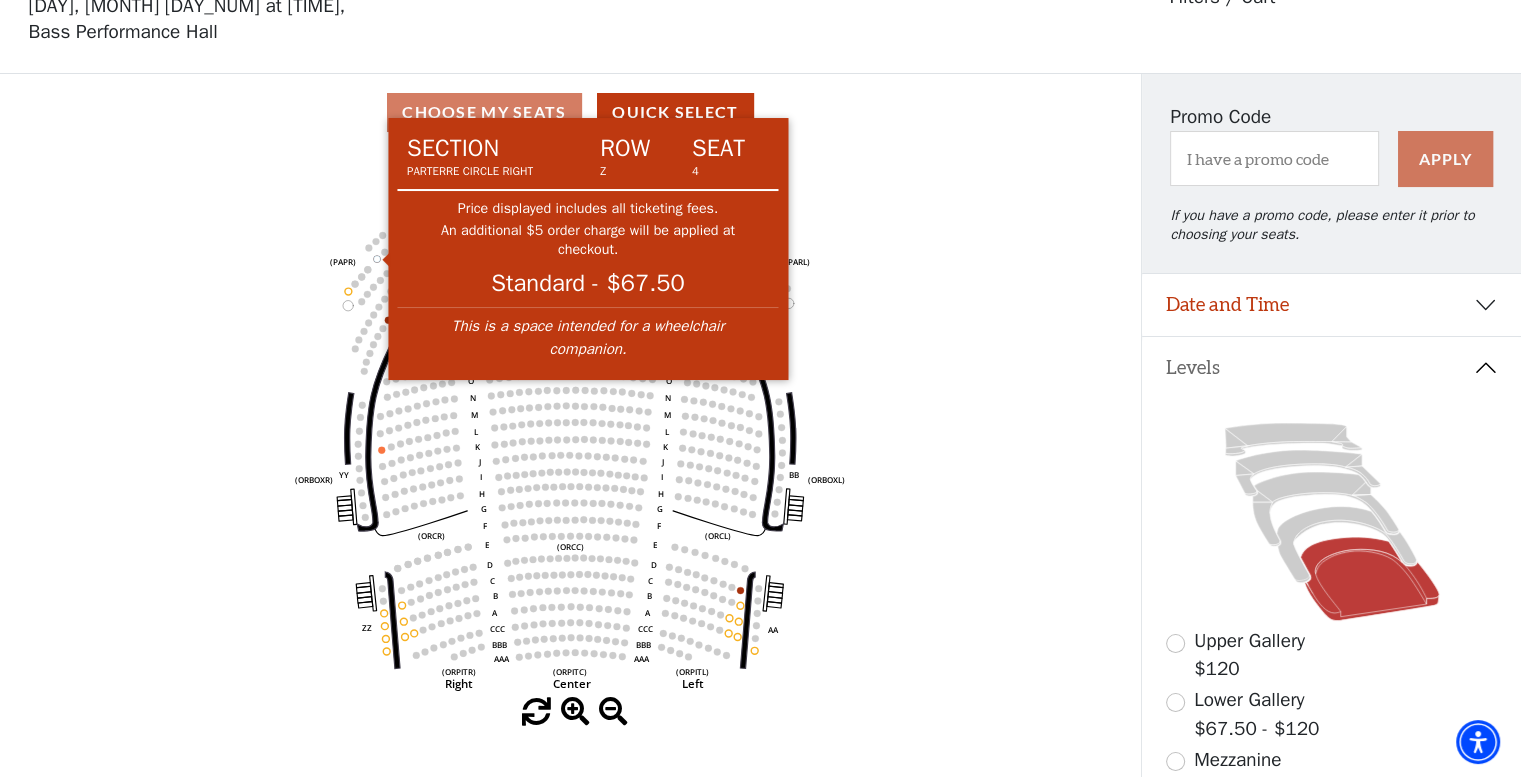click 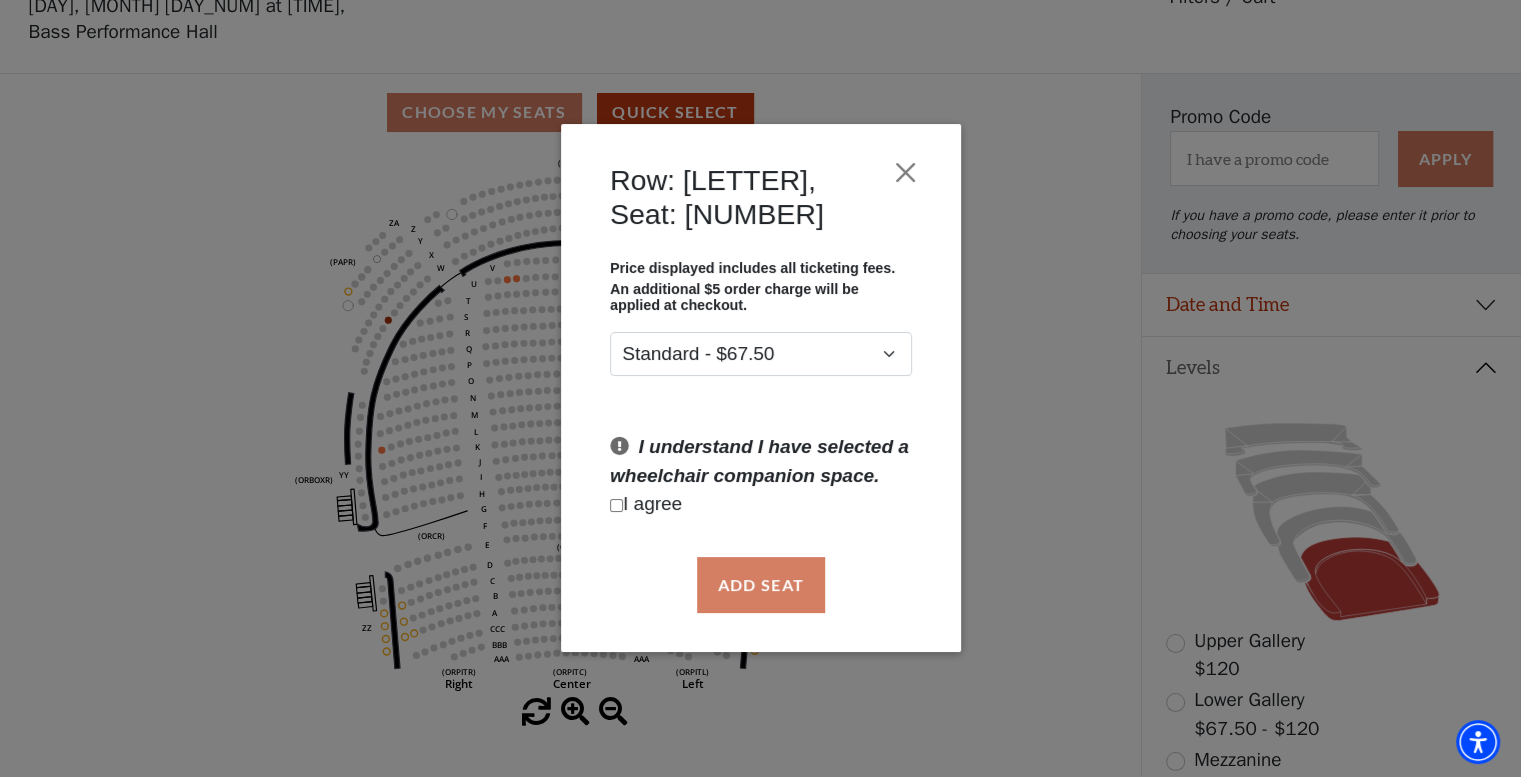 drag, startPoint x: 615, startPoint y: 488, endPoint x: 604, endPoint y: 496, distance: 13.601471 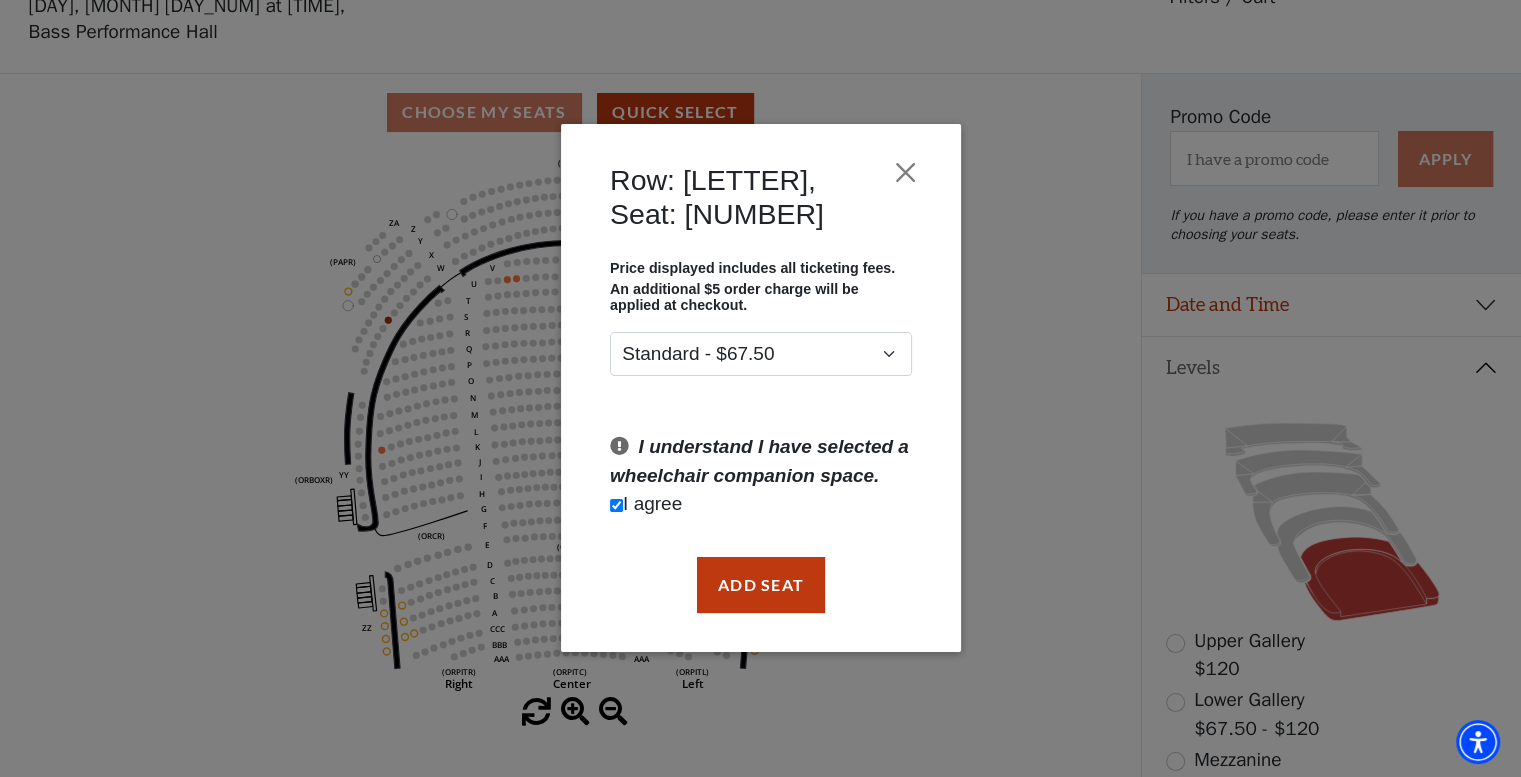click at bounding box center [619, 446] 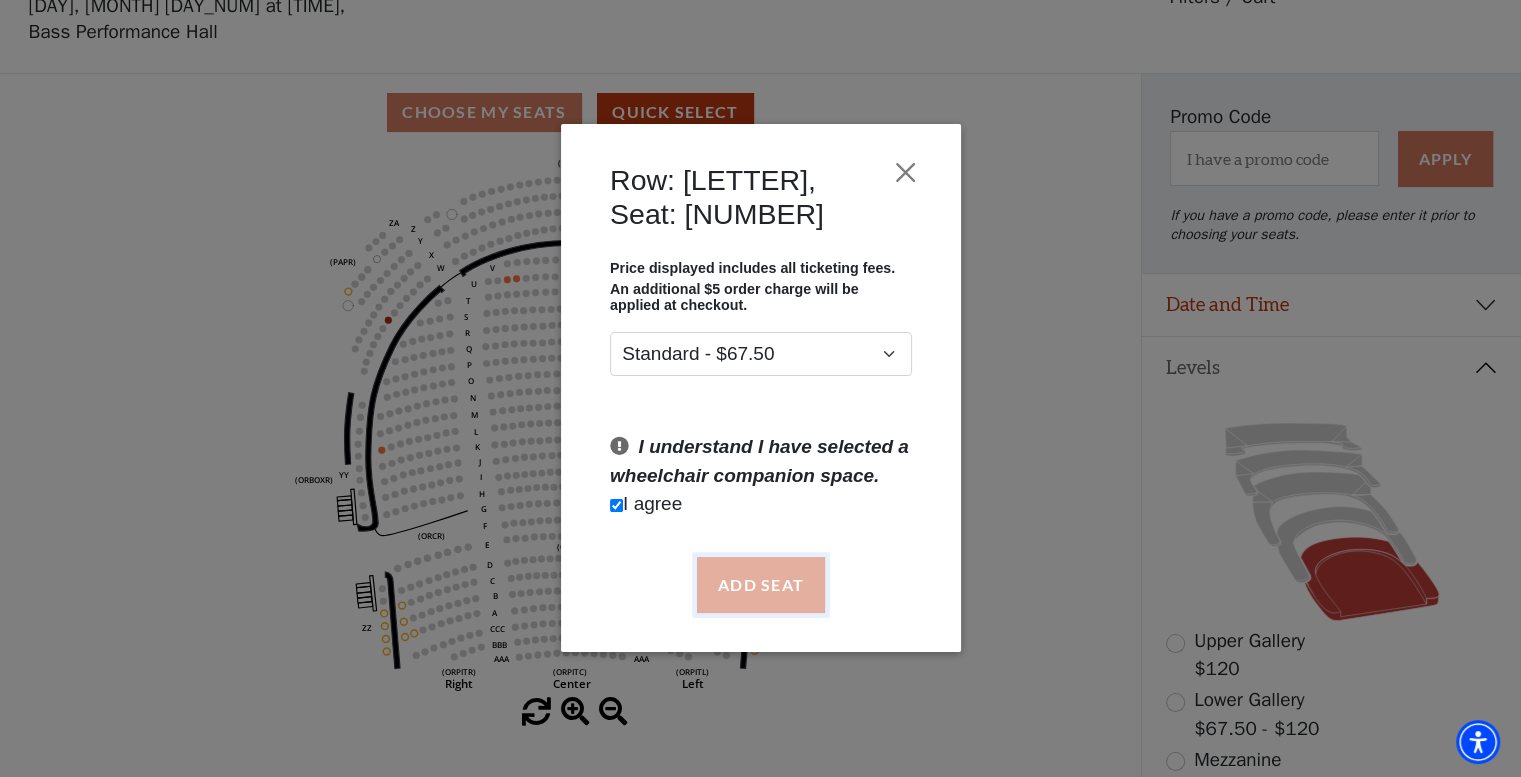 click on "Add Seat" at bounding box center (760, 585) 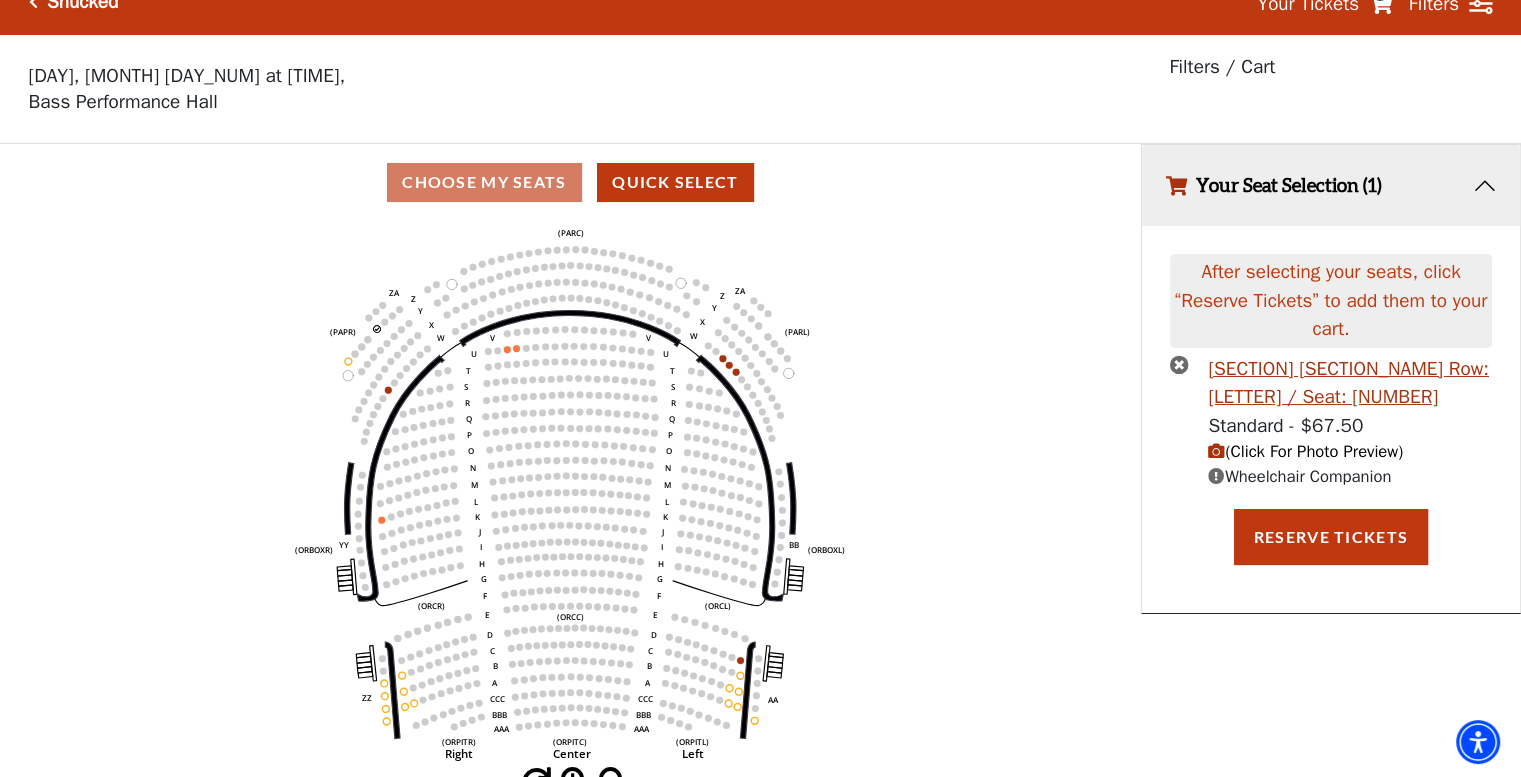 scroll, scrollTop: 46, scrollLeft: 0, axis: vertical 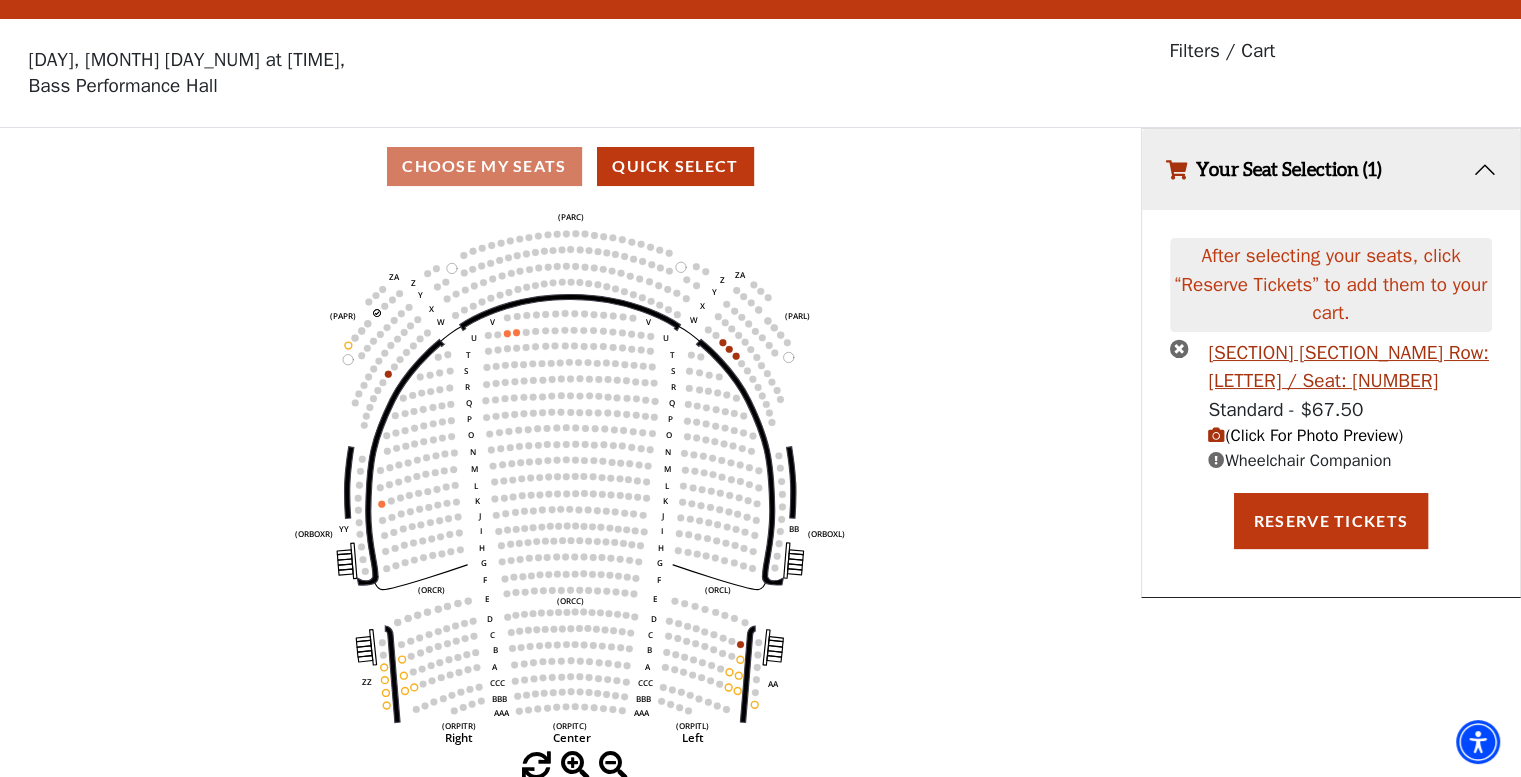 click at bounding box center [1216, 460] 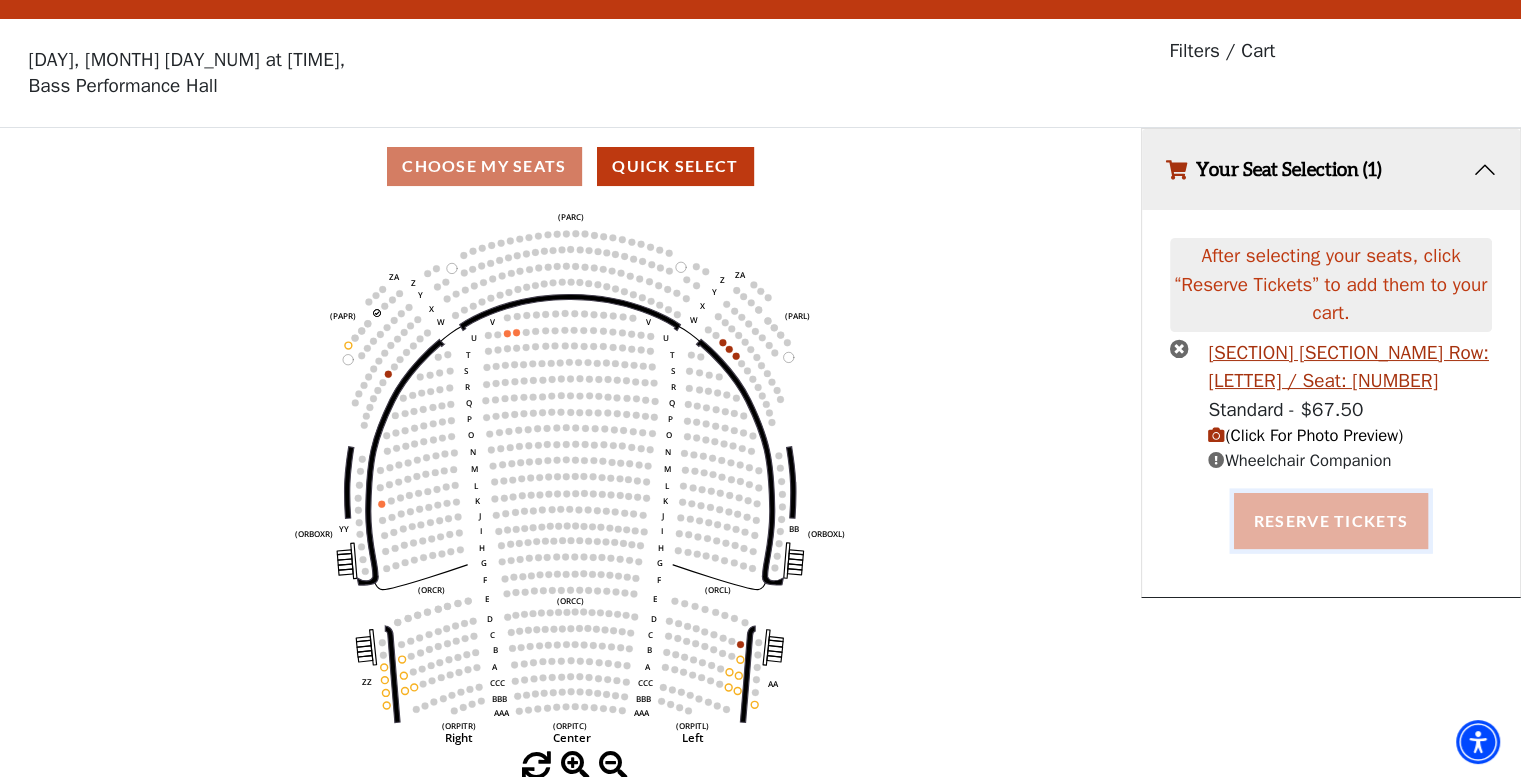 click on "Reserve Tickets" at bounding box center (1331, 521) 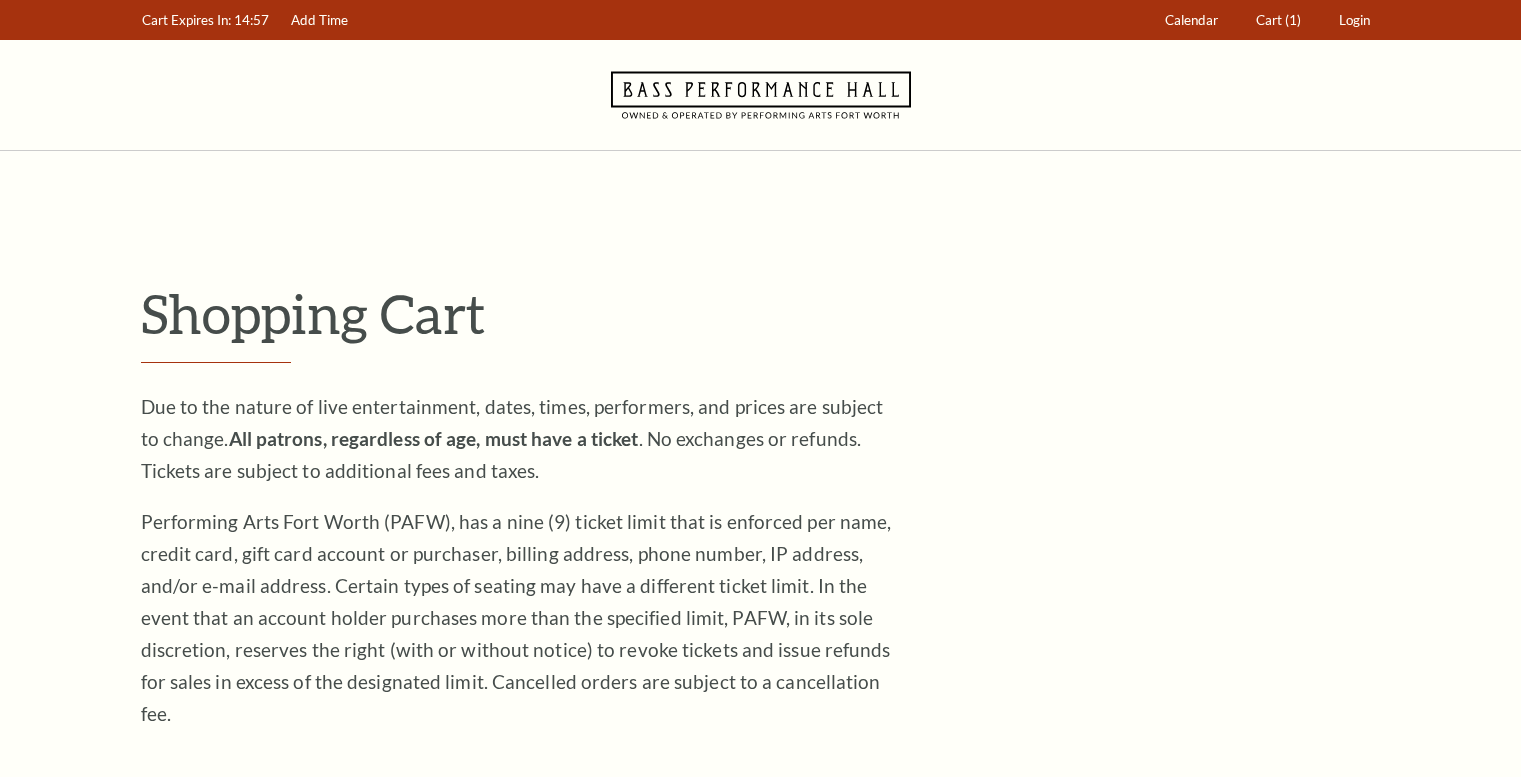 scroll, scrollTop: 0, scrollLeft: 0, axis: both 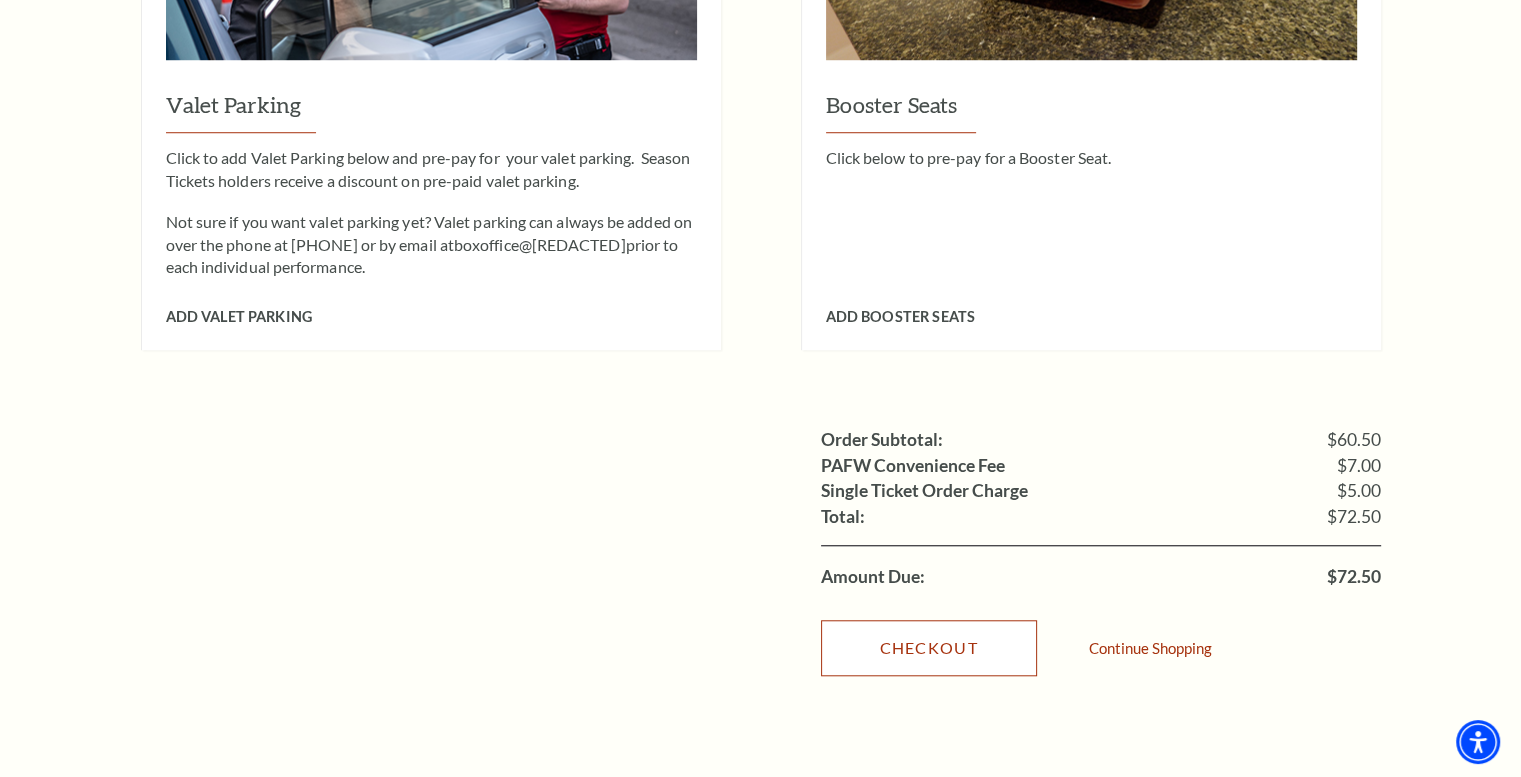 click on "Checkout" at bounding box center (929, 648) 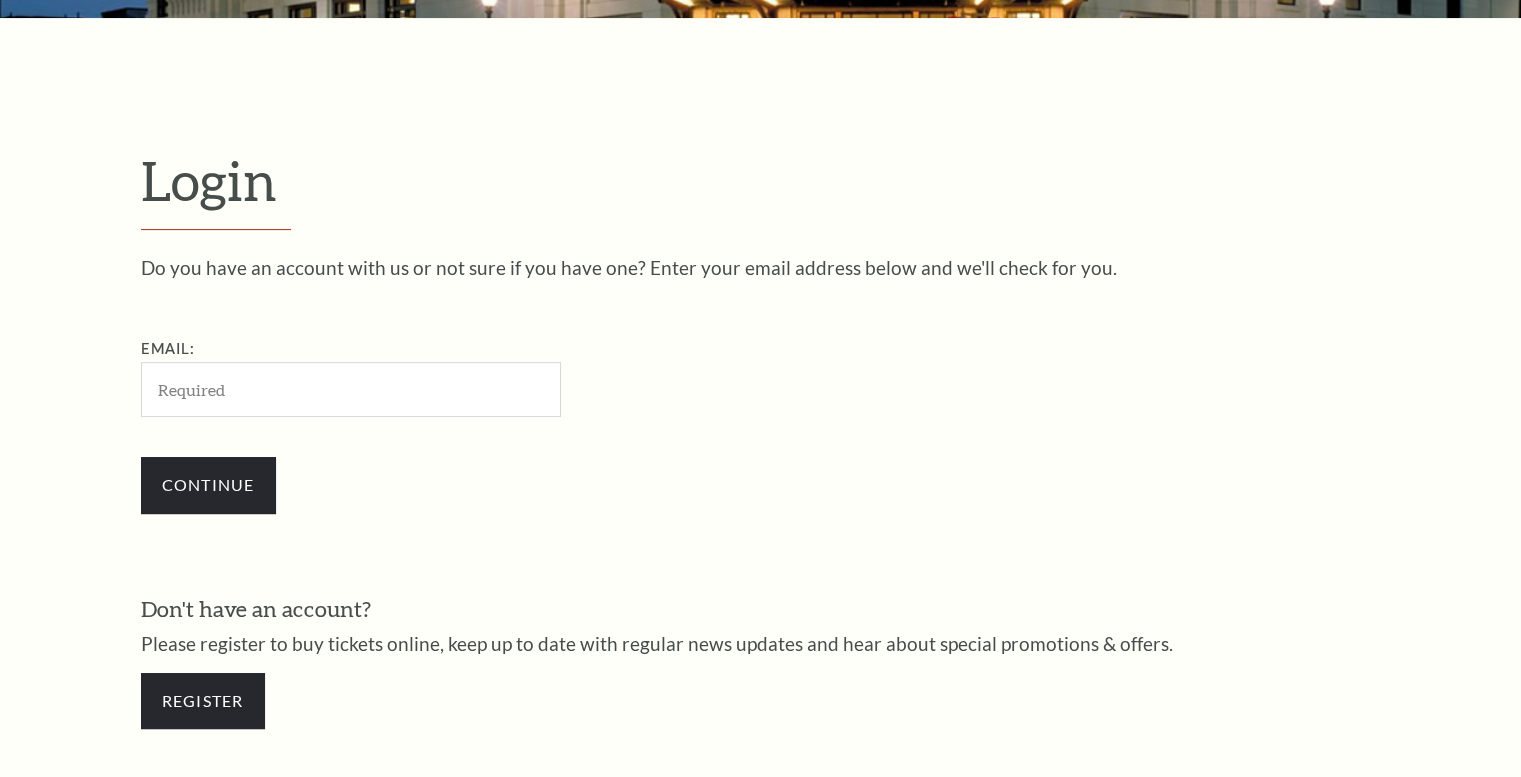 scroll, scrollTop: 485, scrollLeft: 0, axis: vertical 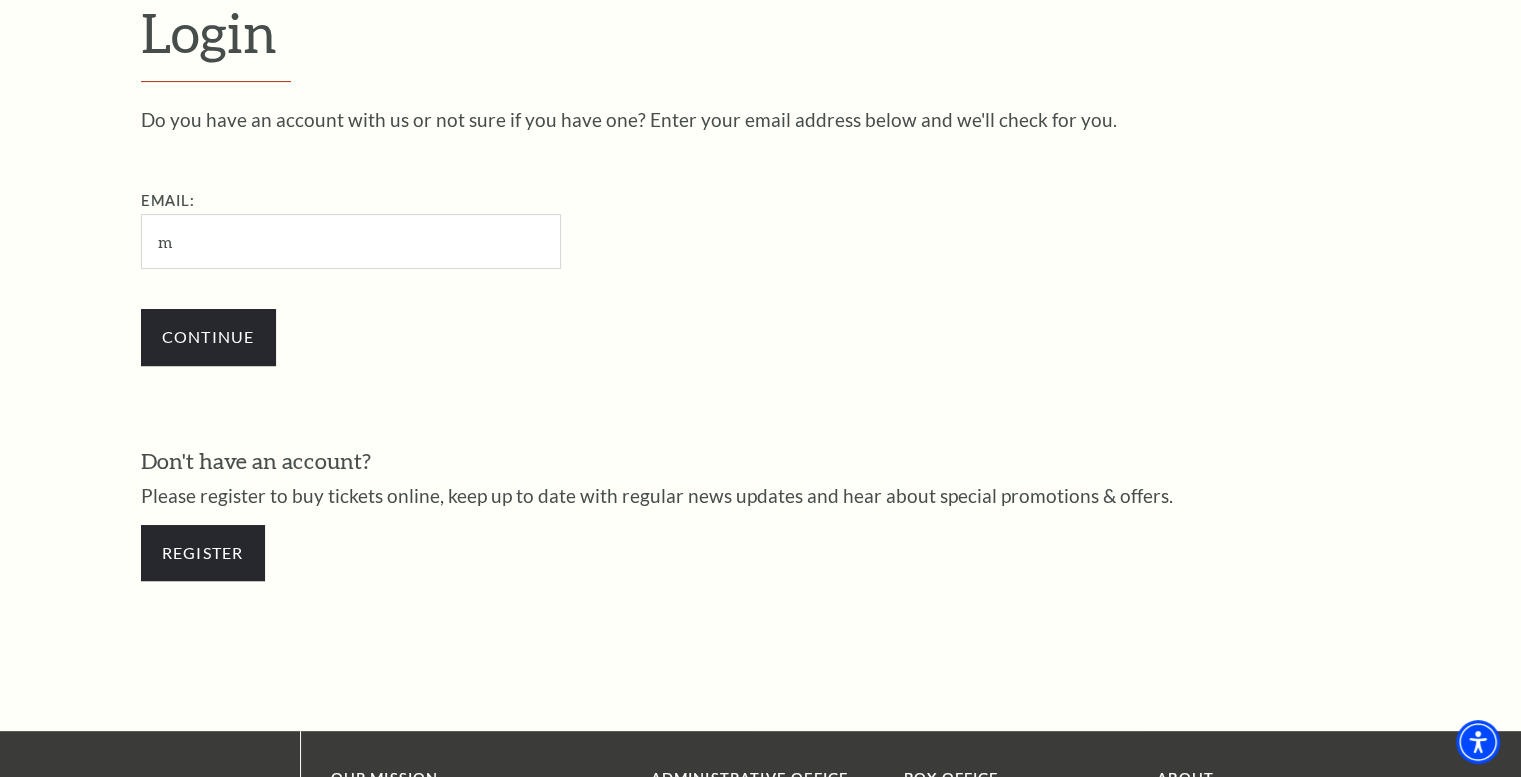 type on "mlmargolies@hotmail.com" 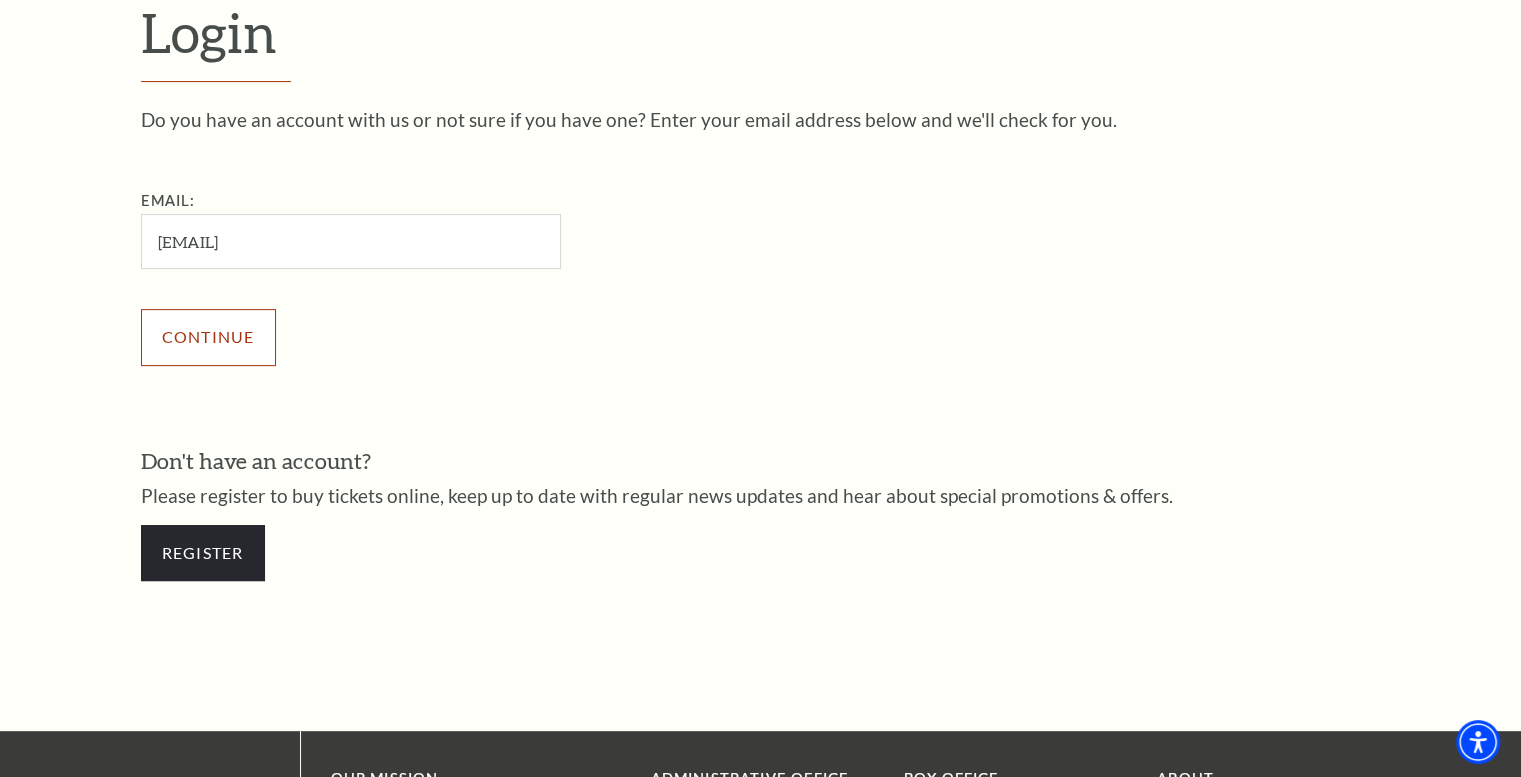 click on "Continue" at bounding box center (208, 337) 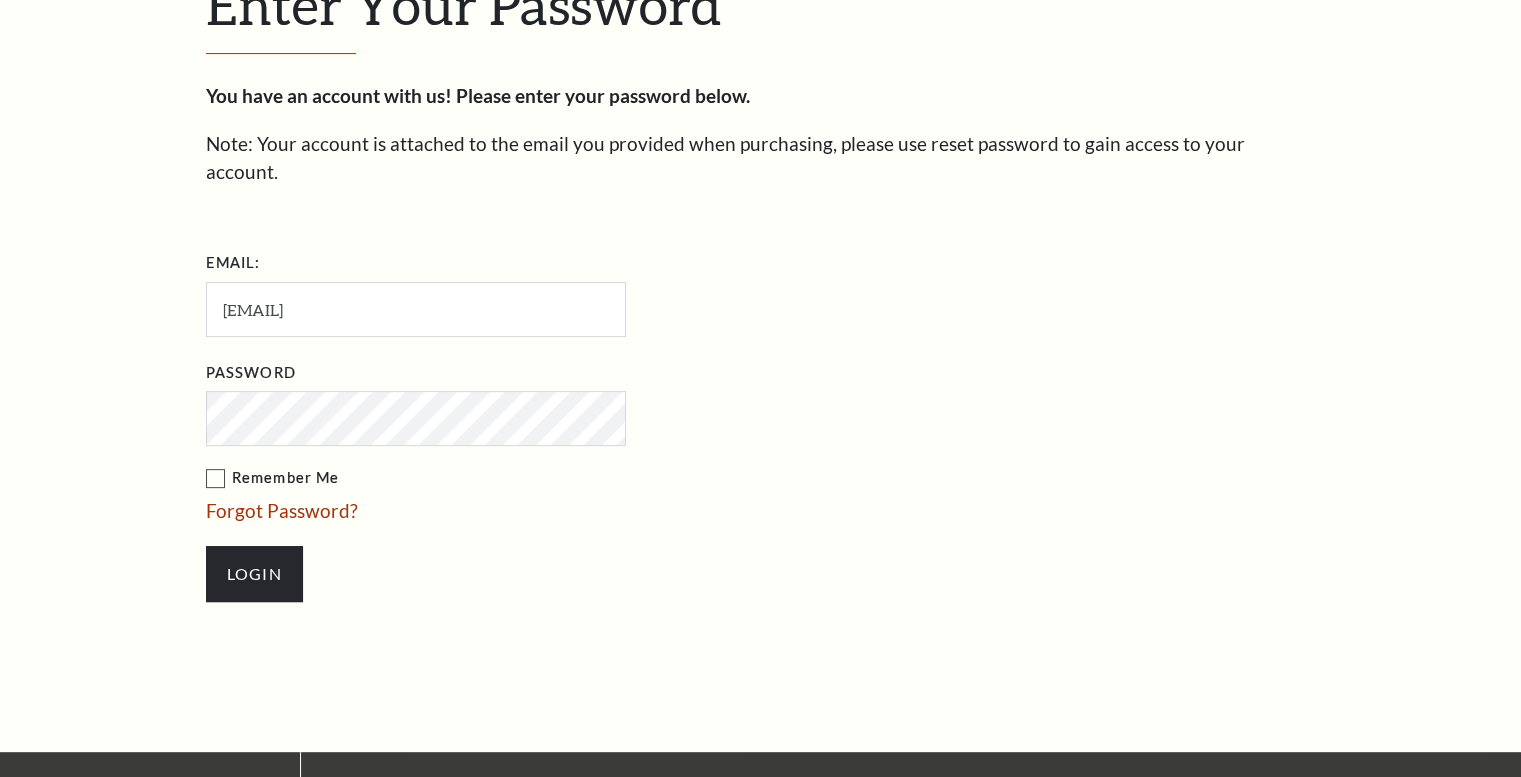 scroll, scrollTop: 0, scrollLeft: 0, axis: both 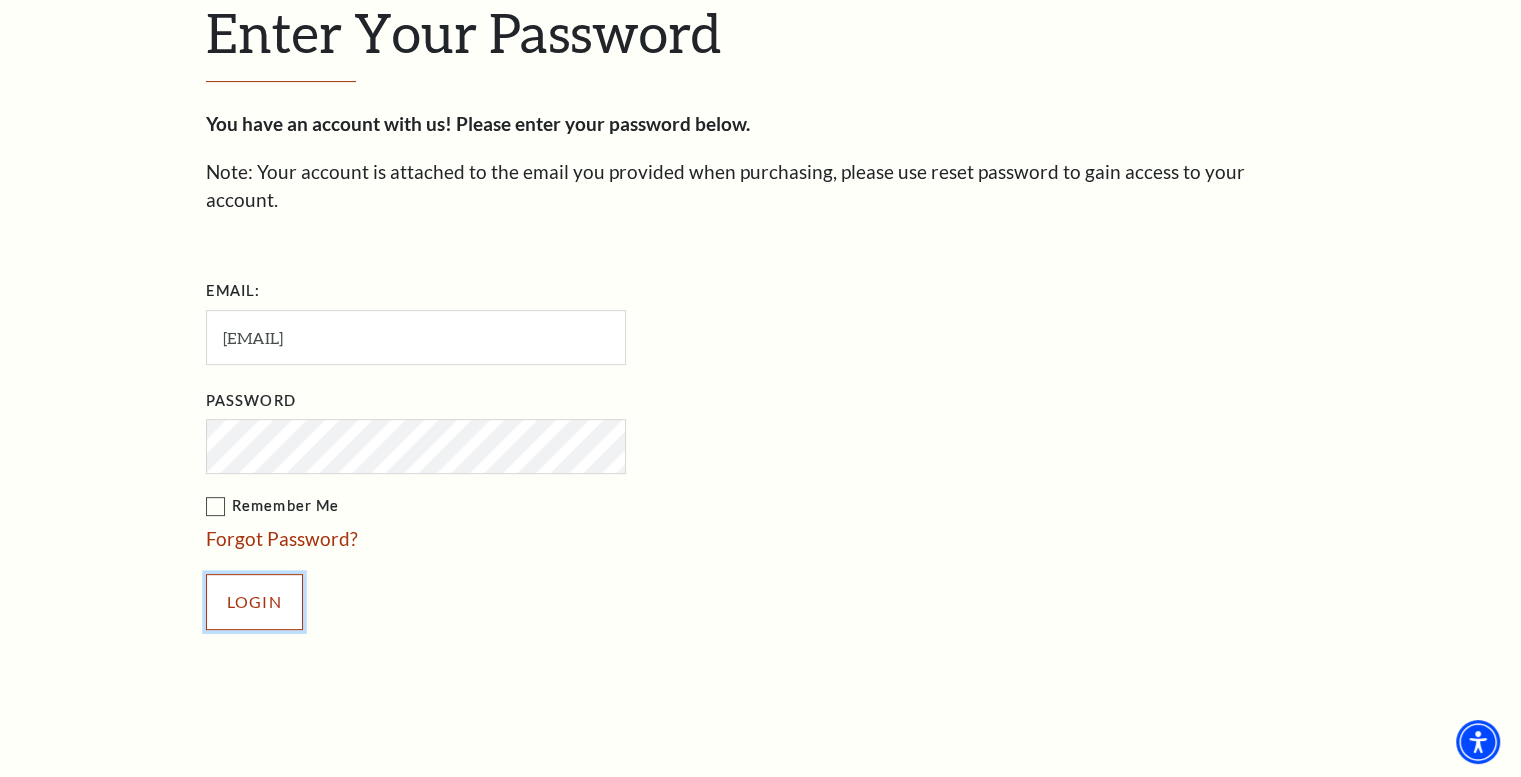 click on "Login" at bounding box center [254, 602] 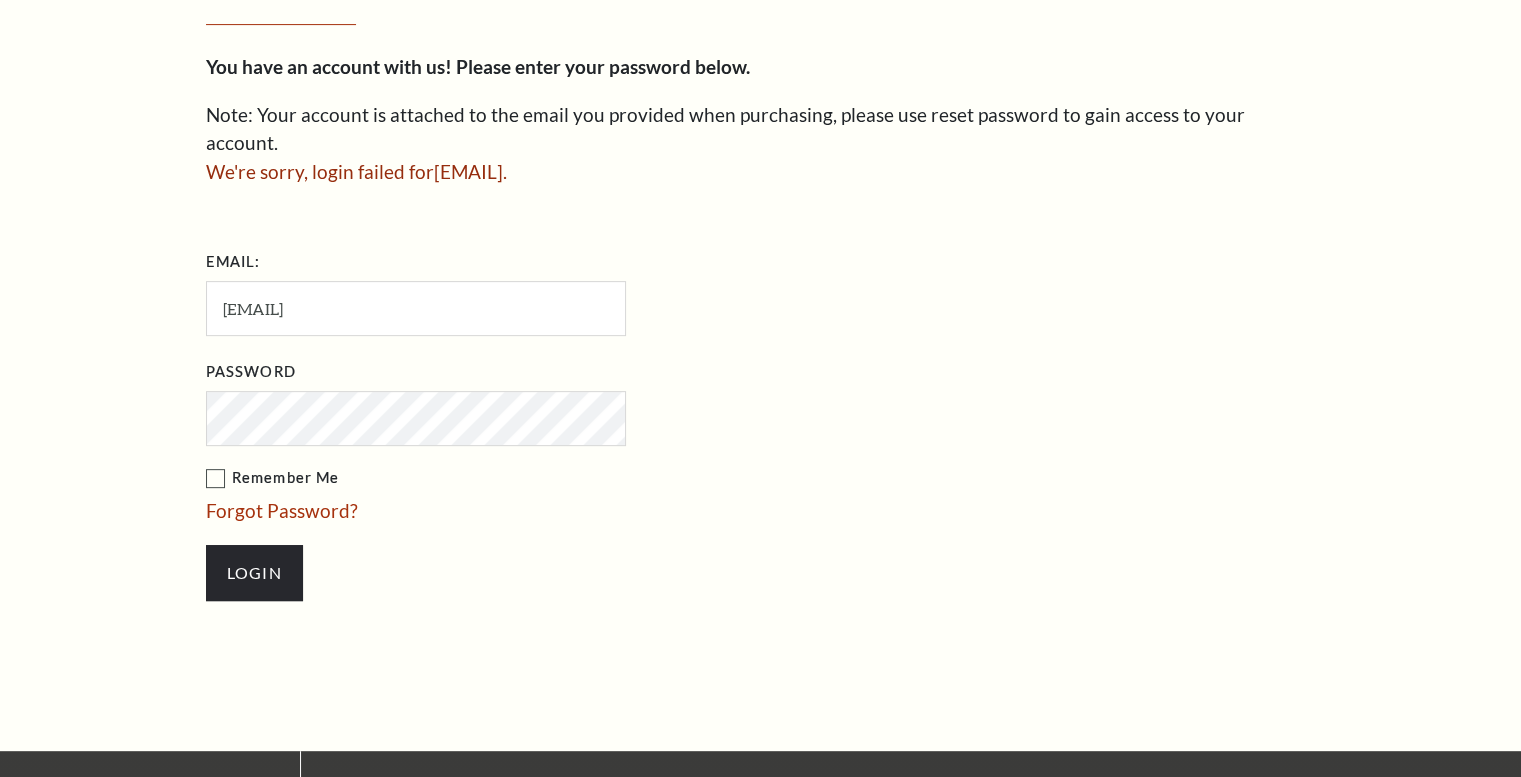 scroll, scrollTop: 668, scrollLeft: 0, axis: vertical 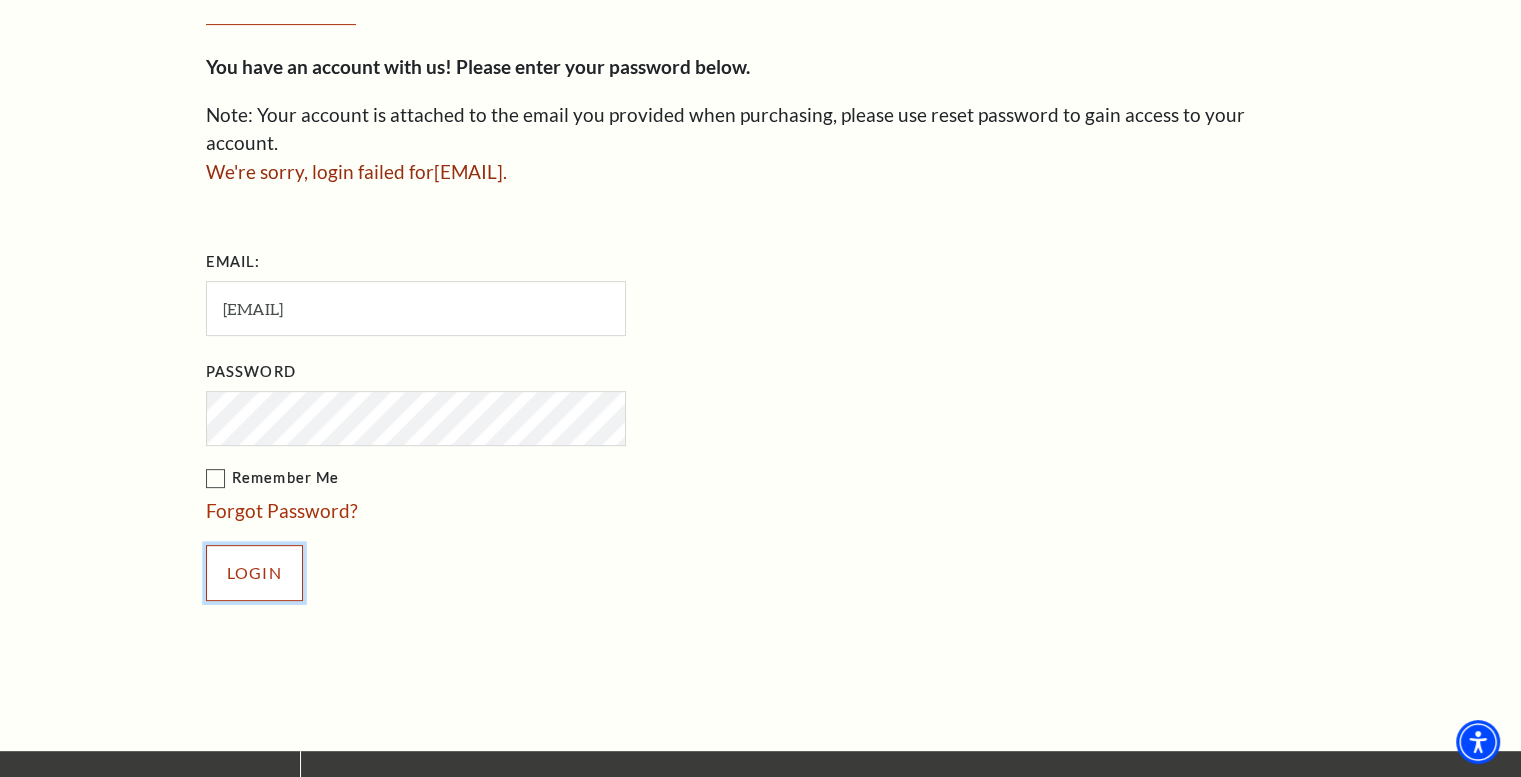 click on "Login" at bounding box center (254, 573) 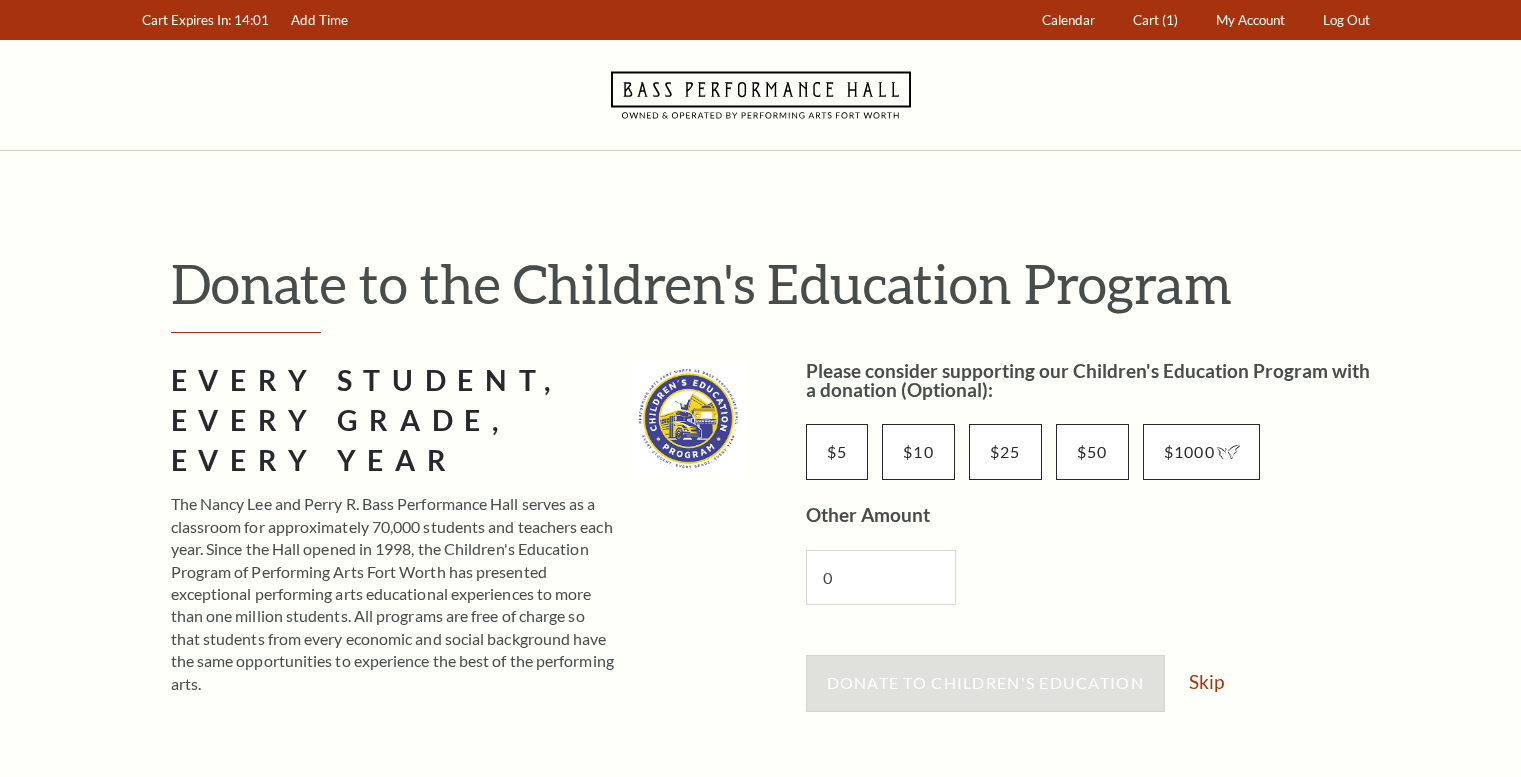 scroll, scrollTop: 0, scrollLeft: 0, axis: both 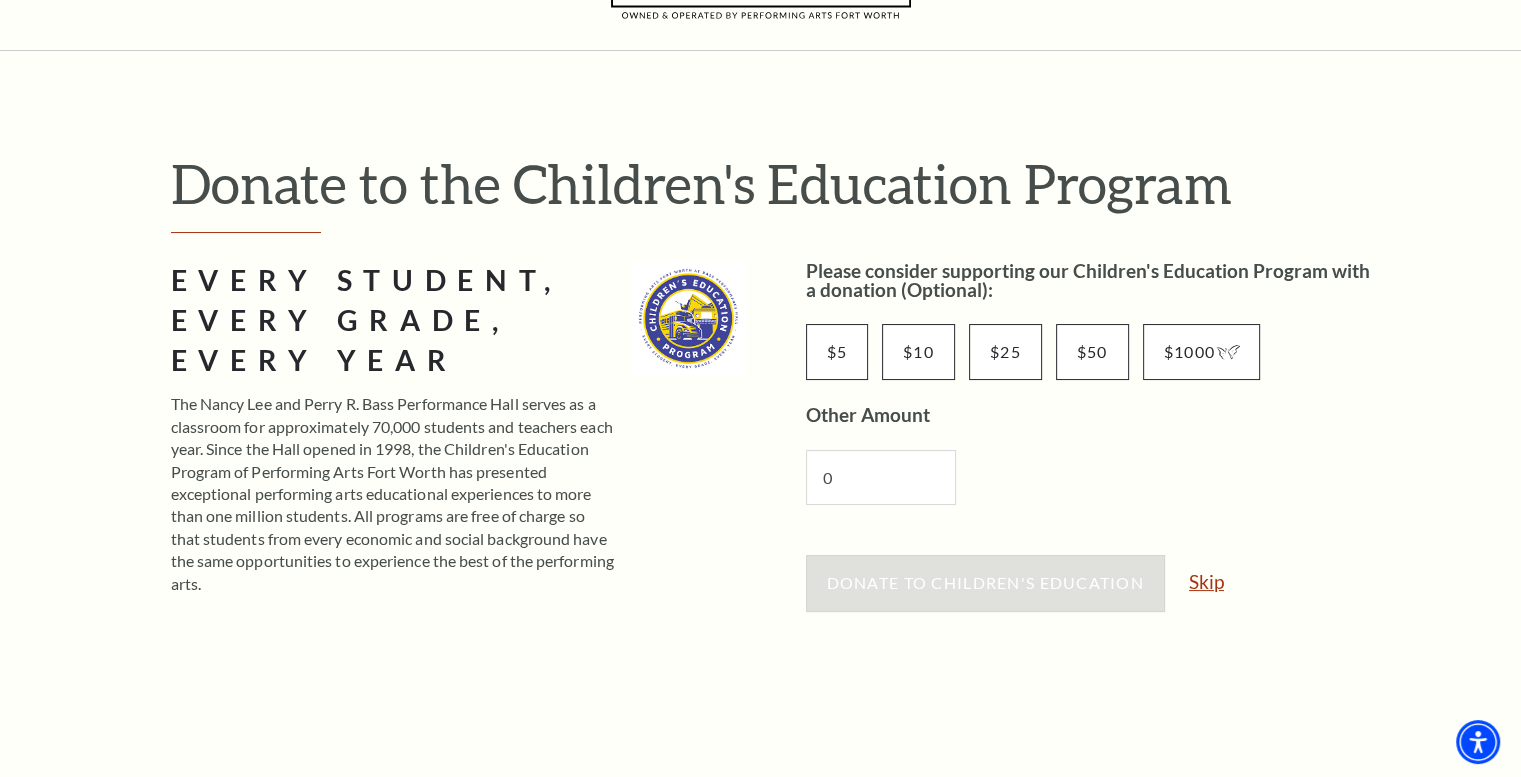 click on "Skip" at bounding box center (1206, 581) 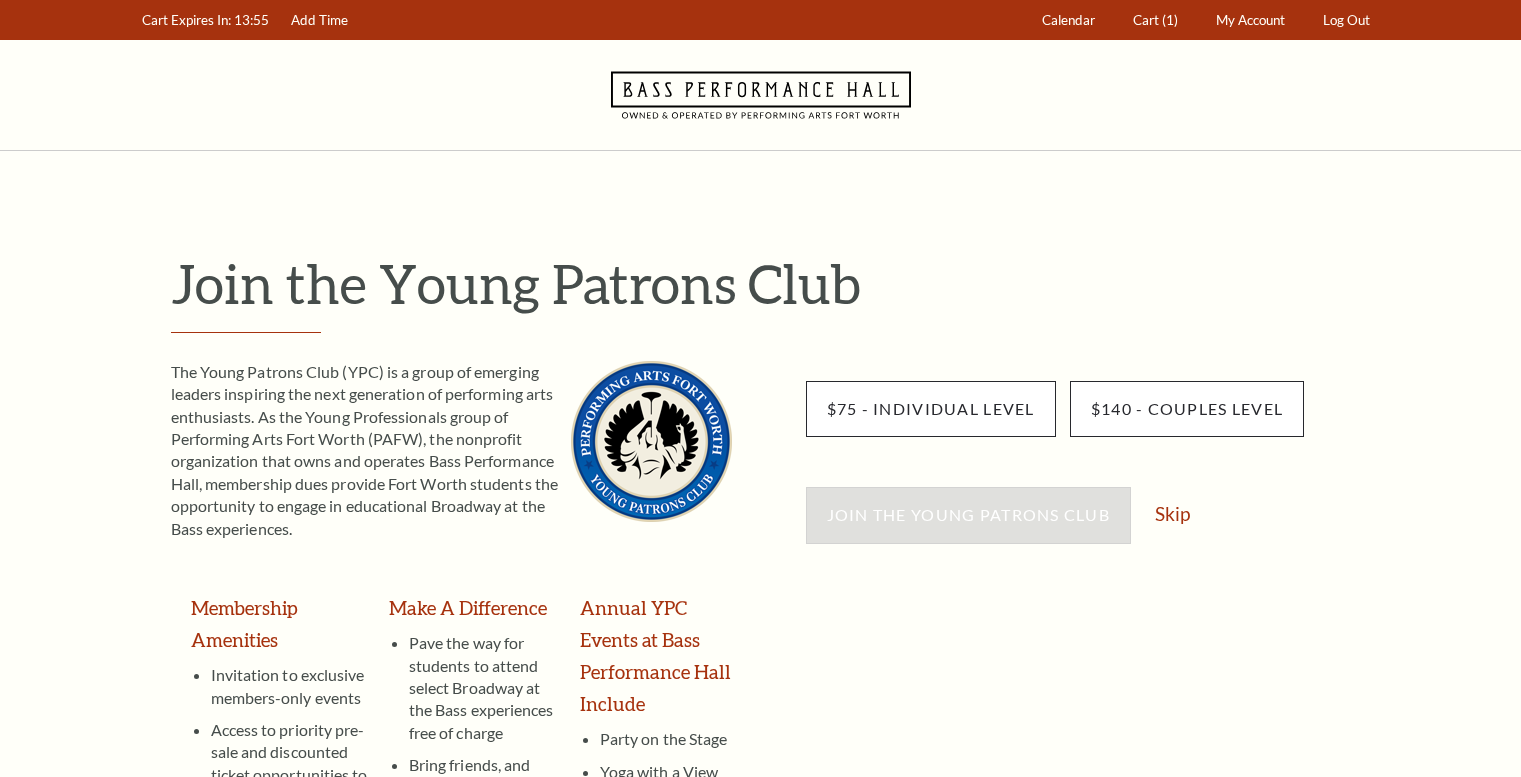 scroll, scrollTop: 0, scrollLeft: 0, axis: both 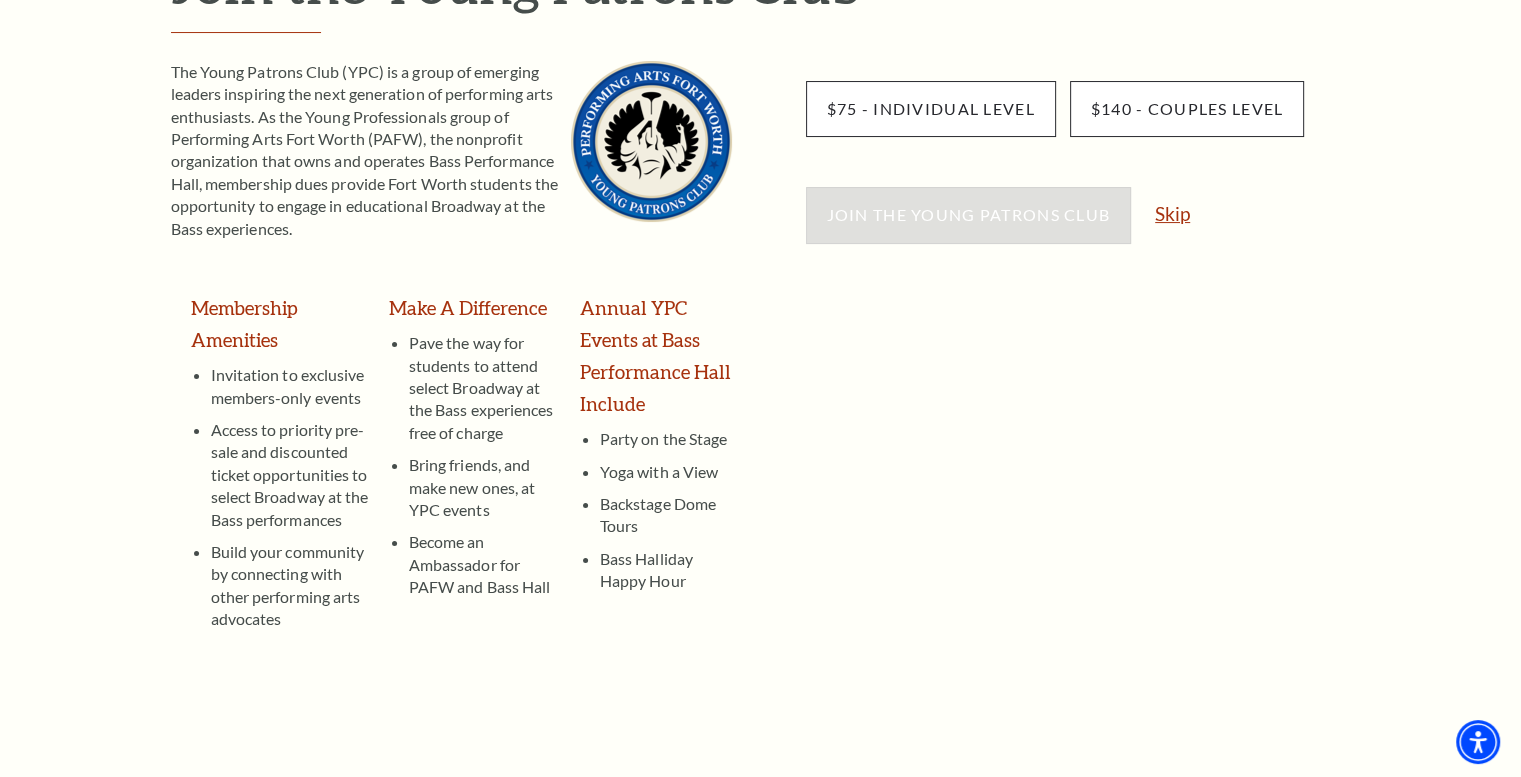 click on "Skip" at bounding box center [1172, 213] 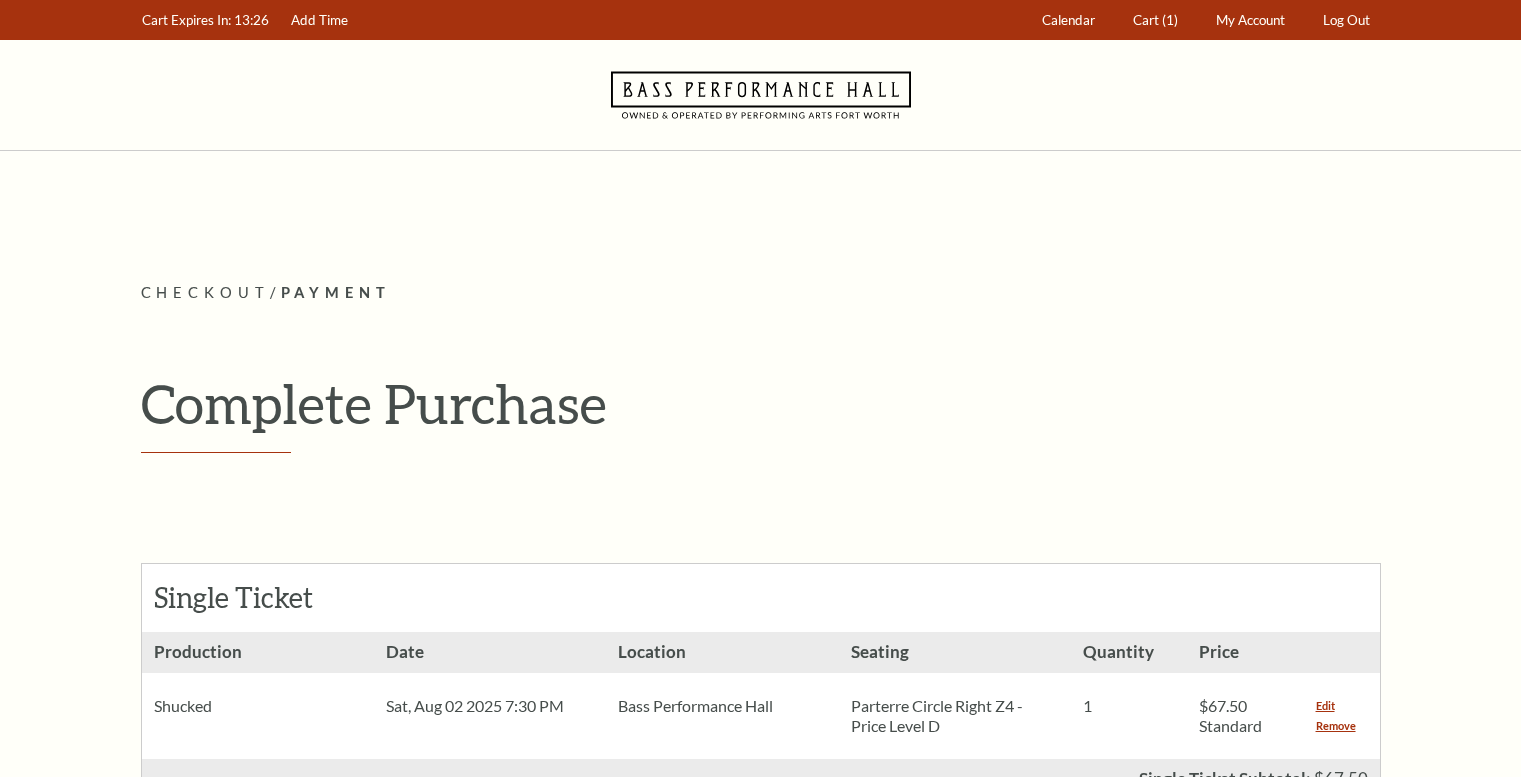 scroll, scrollTop: 0, scrollLeft: 0, axis: both 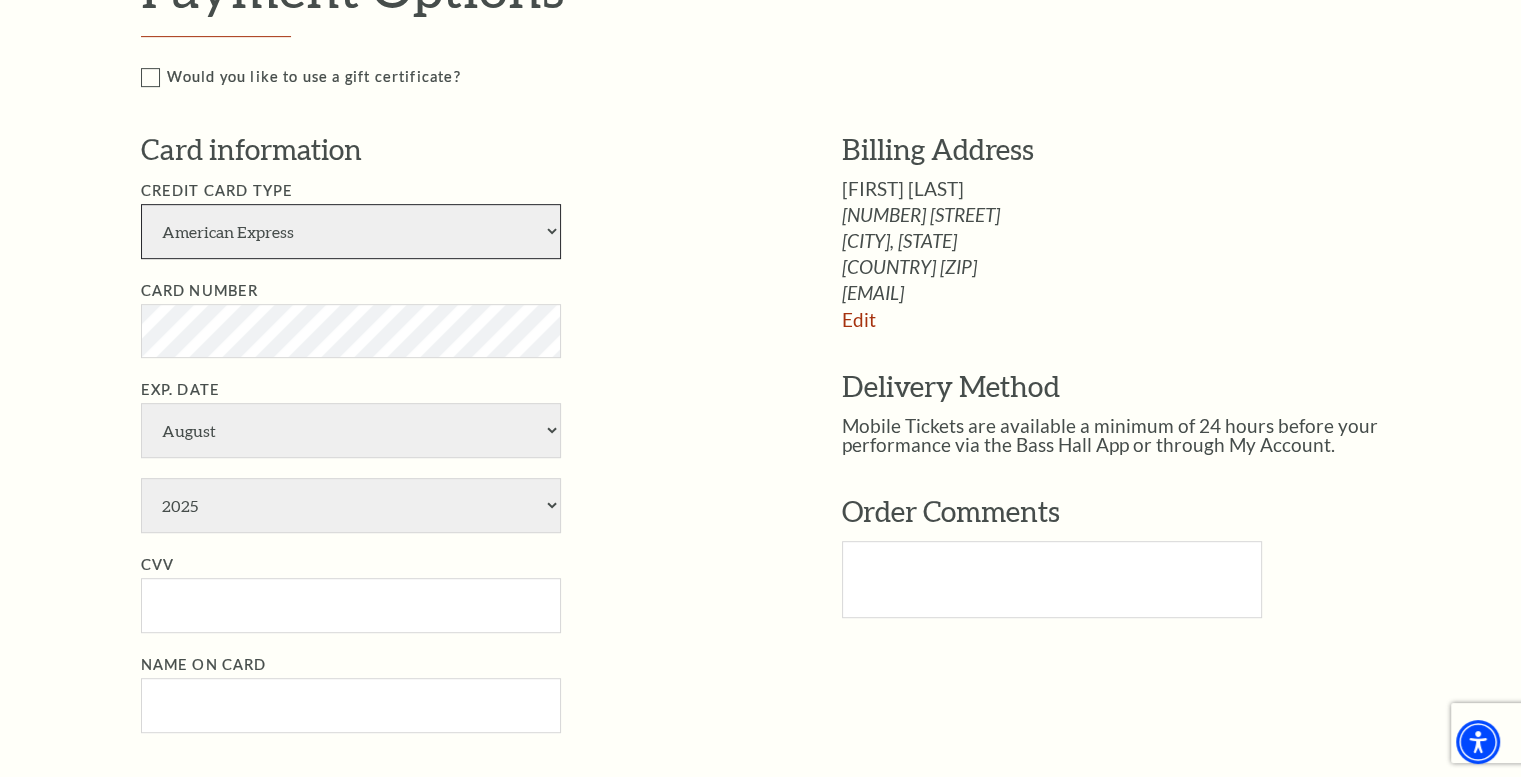 click on "American Express
Visa
Master Card
Discover" at bounding box center [351, 231] 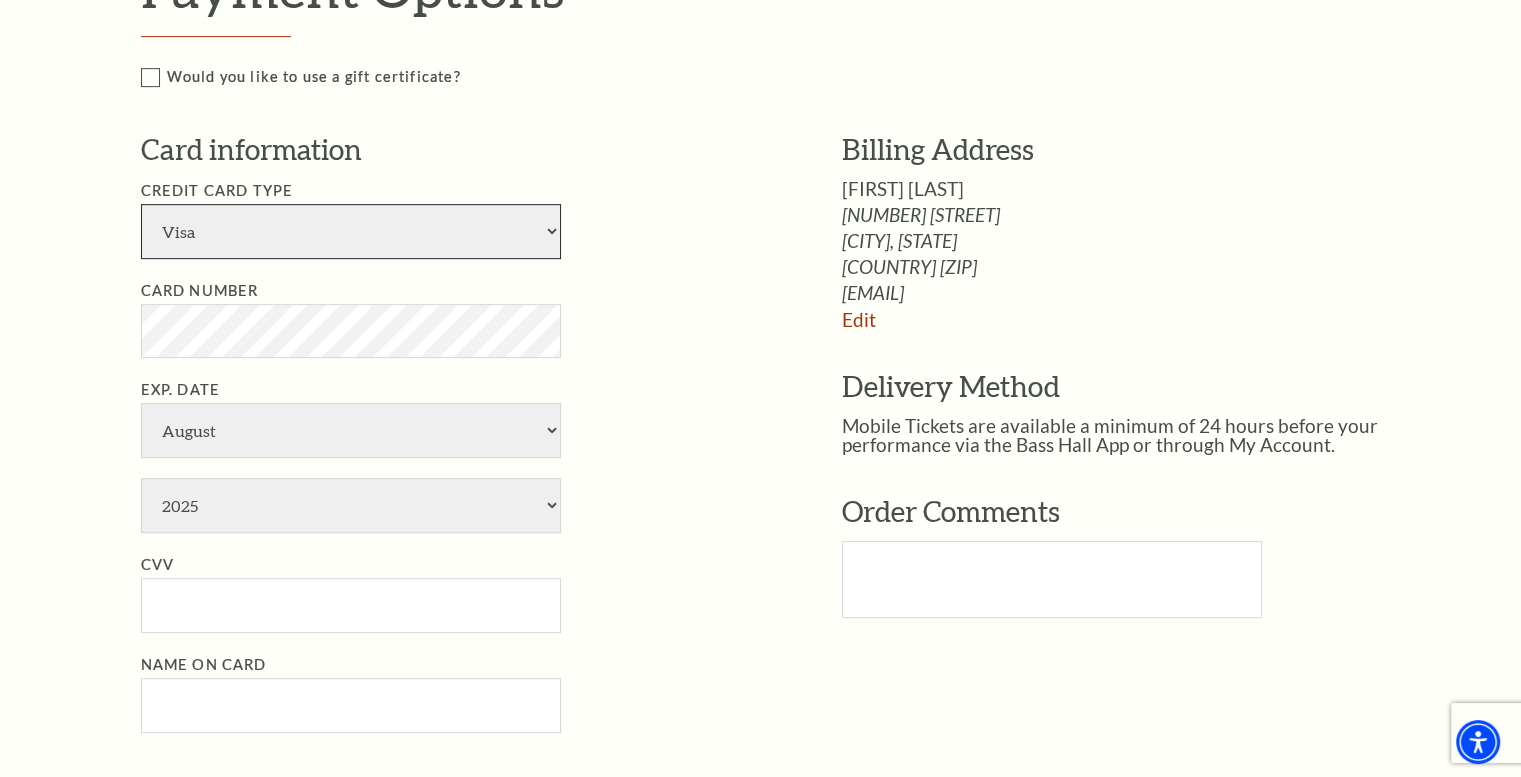 click on "American Express
Visa
Master Card
Discover" at bounding box center [351, 231] 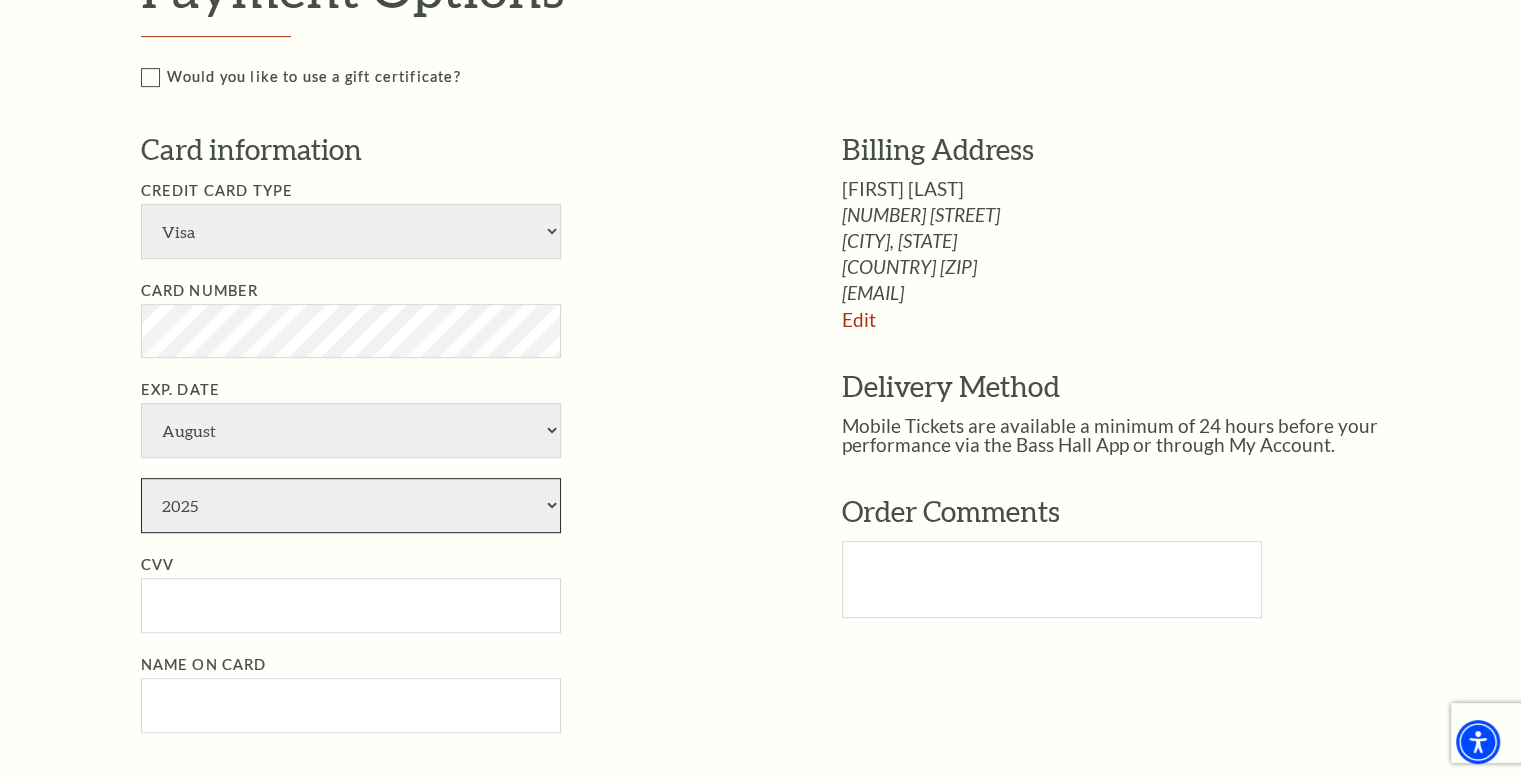 click on "2025
2026
2027
2028
2029
2030
2031
2032
2033
2034" at bounding box center [351, 505] 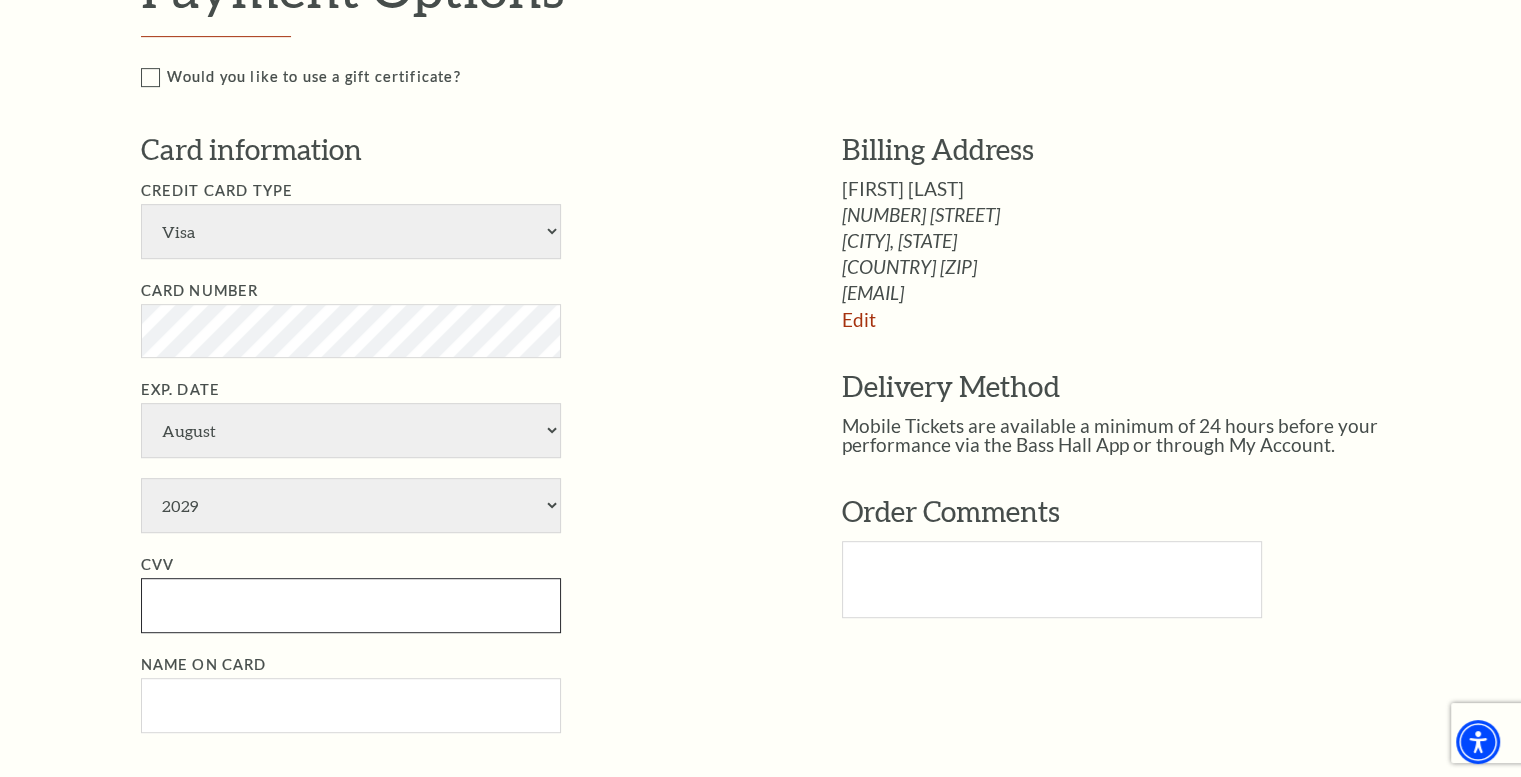 click on "CVV" at bounding box center (351, 605) 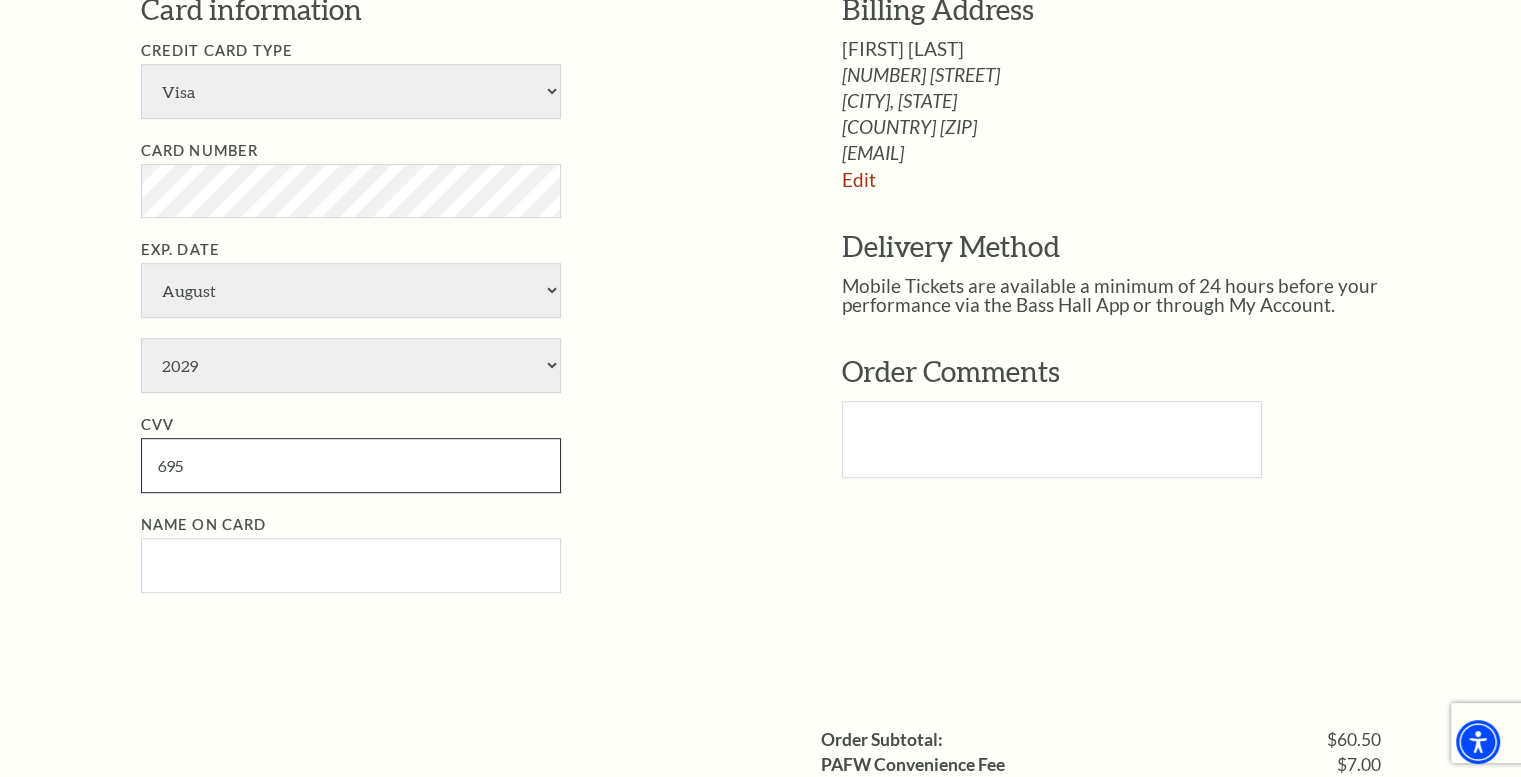 scroll, scrollTop: 1100, scrollLeft: 0, axis: vertical 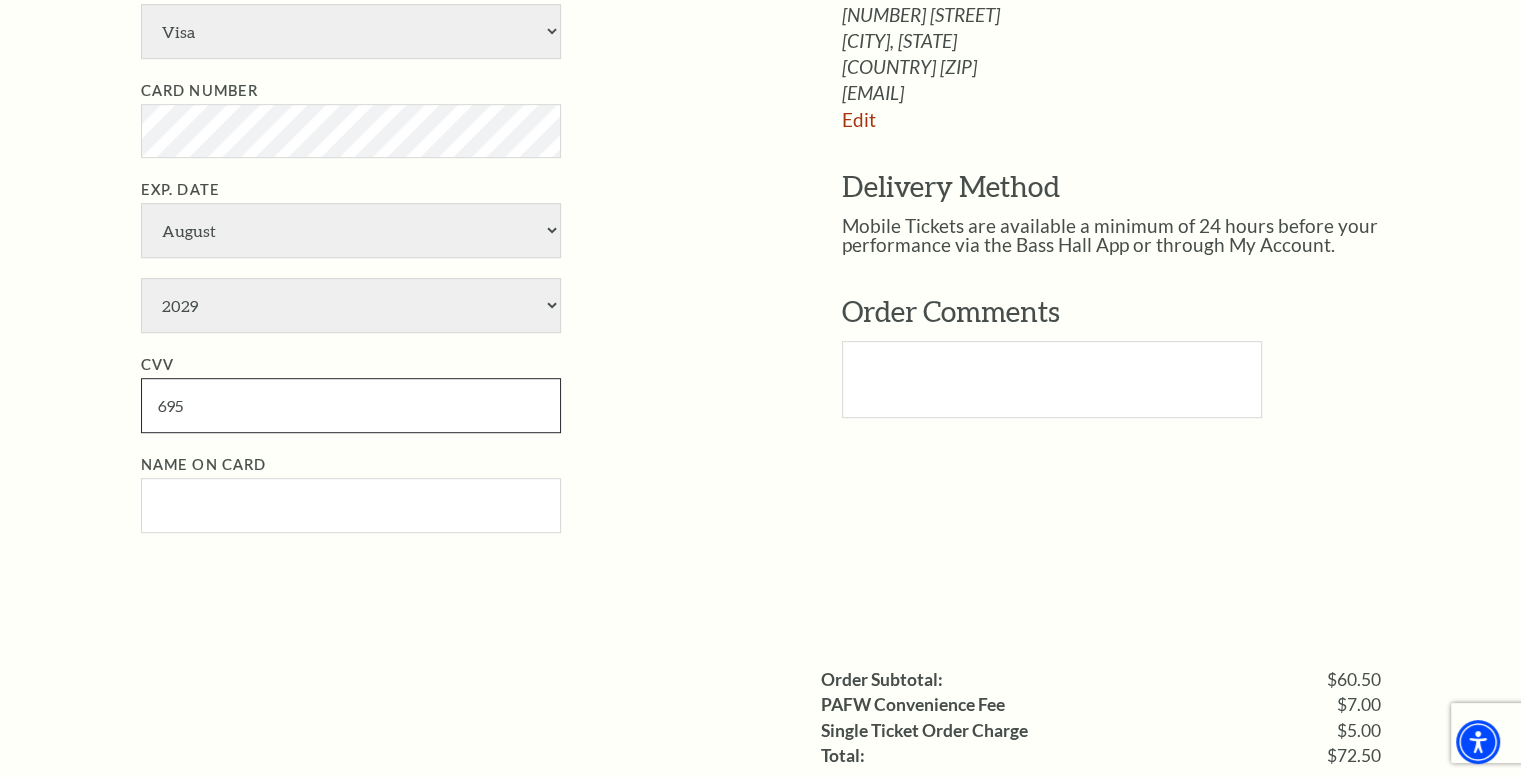 type on "695" 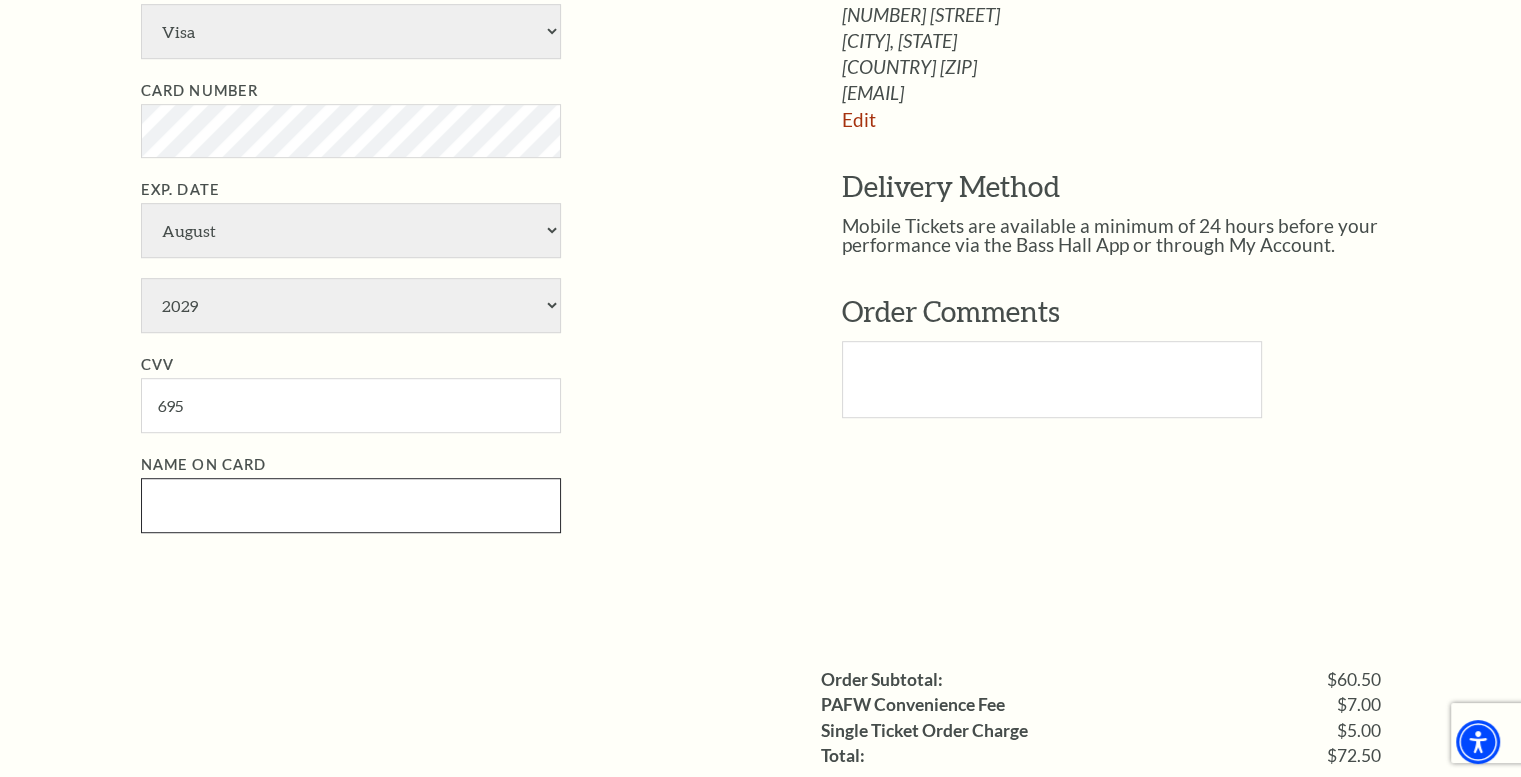 click on "Name on Card" at bounding box center (351, 505) 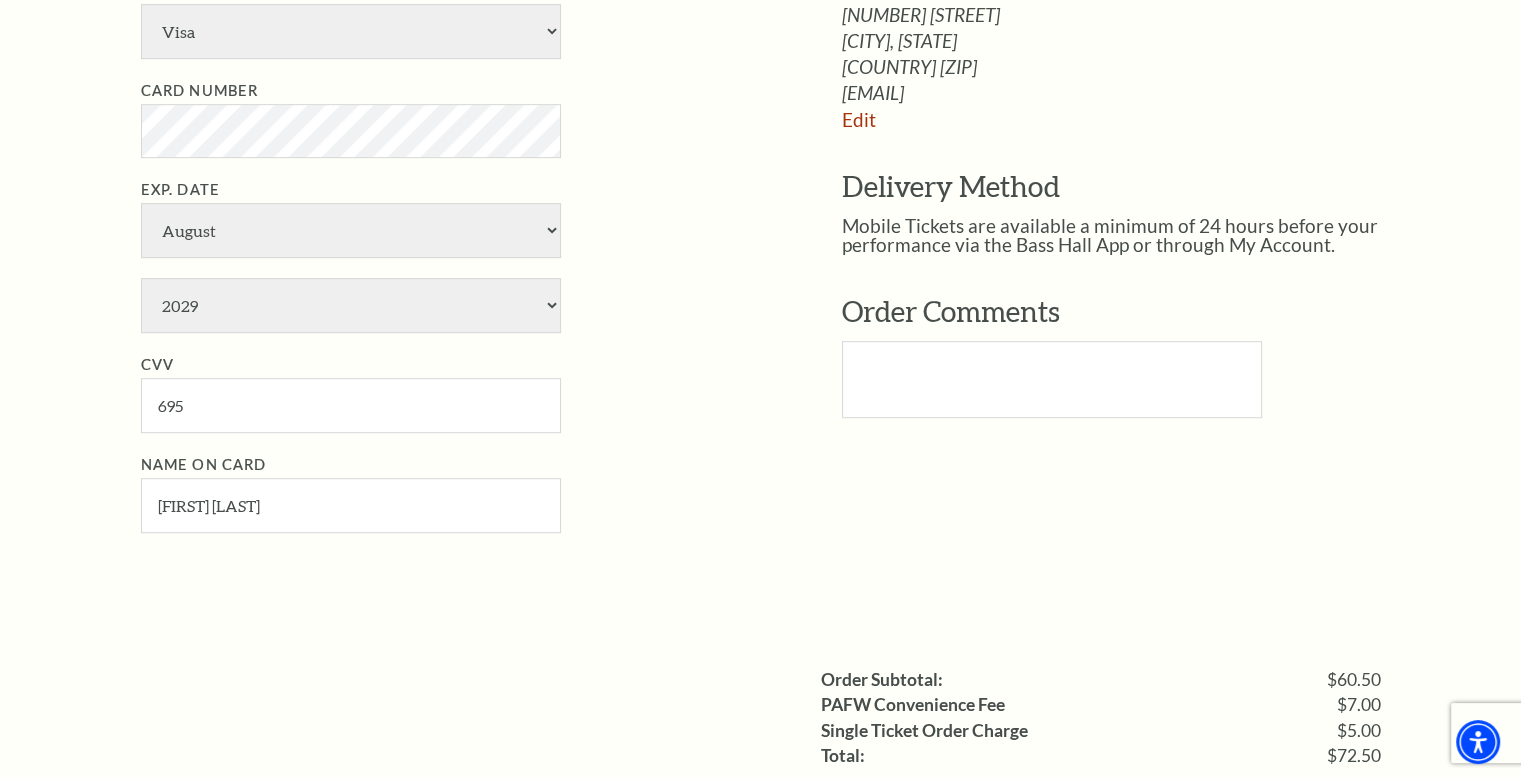 click on "Name on Card
Michelle Speas" at bounding box center [461, 493] 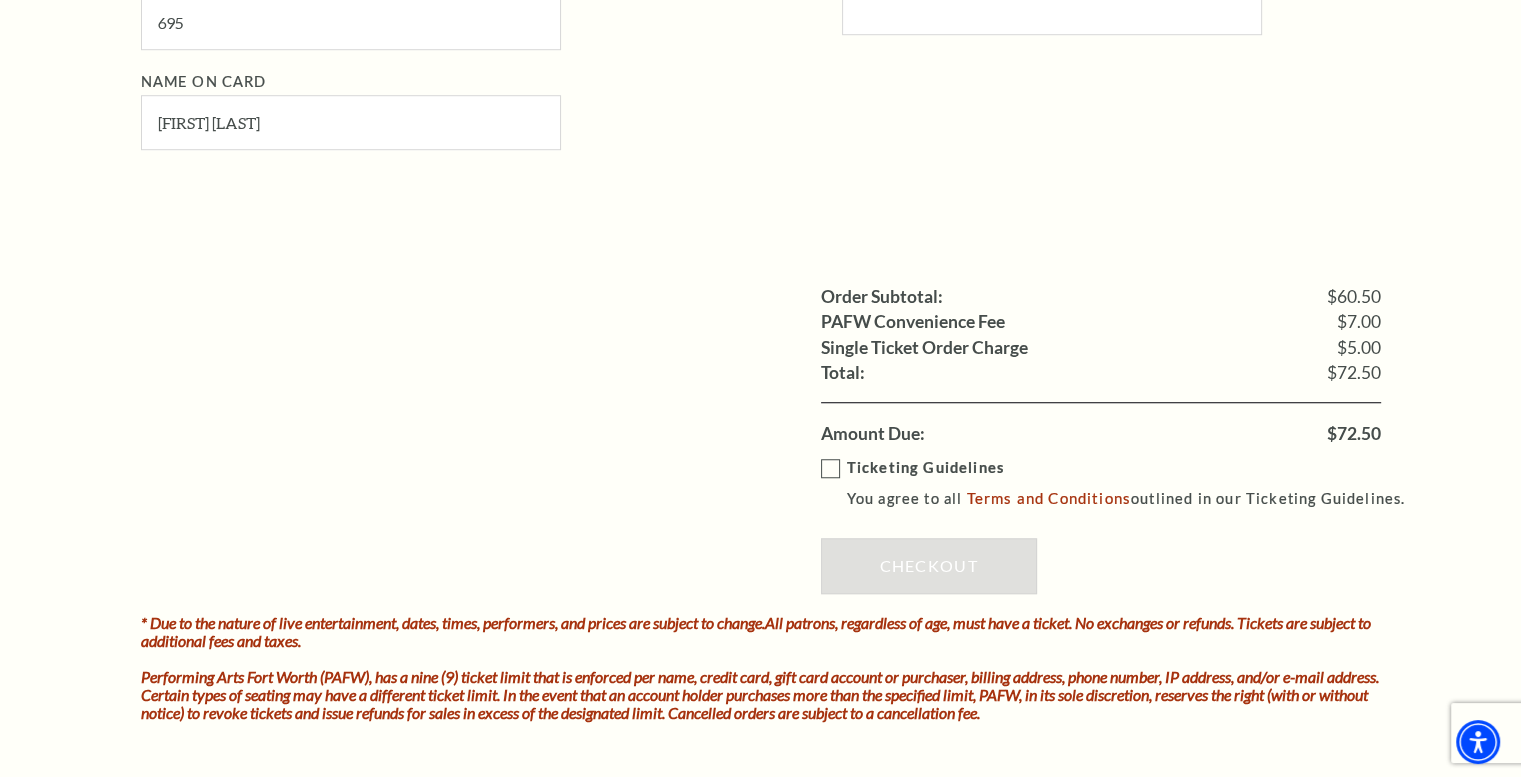 scroll, scrollTop: 1500, scrollLeft: 0, axis: vertical 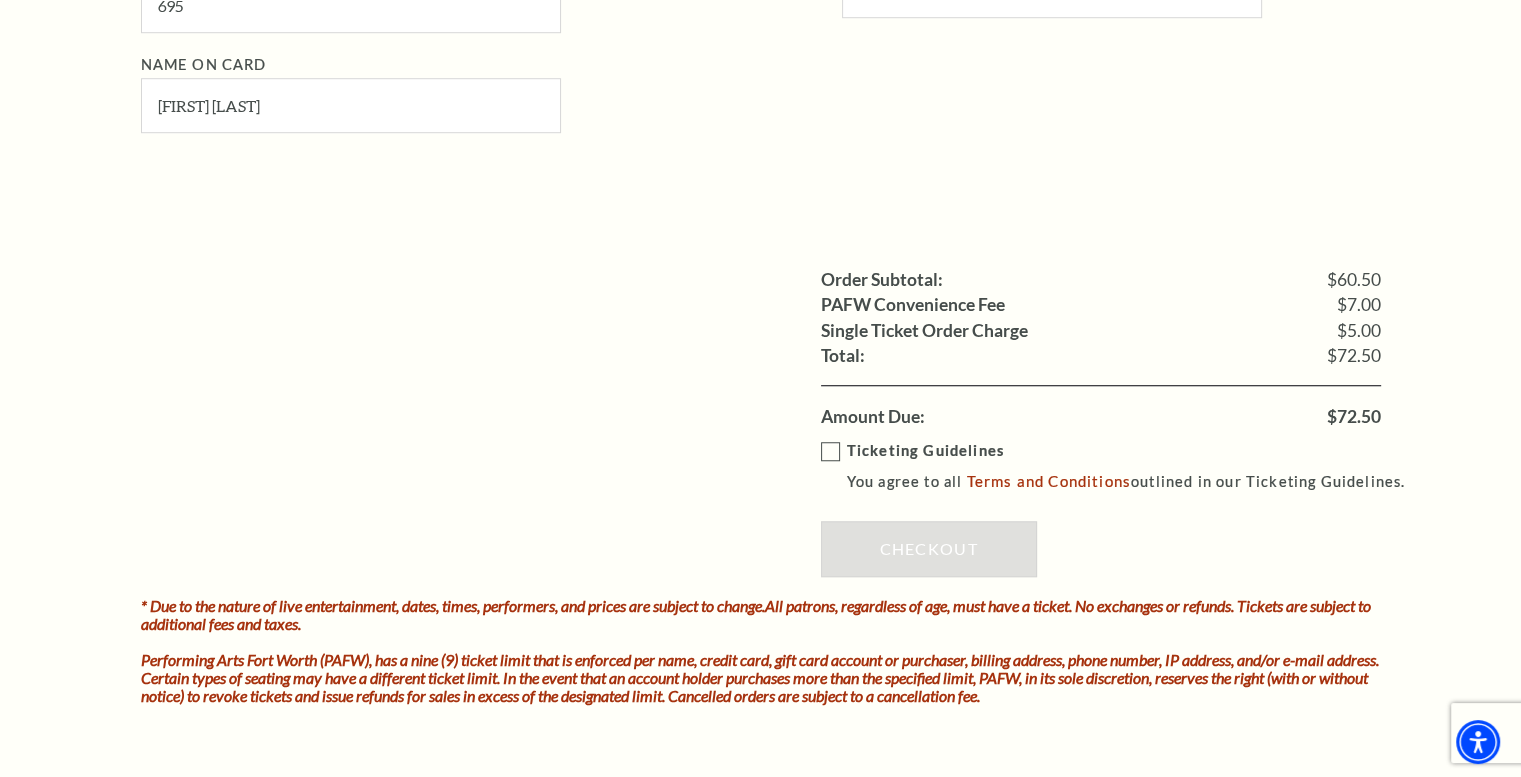 click on "Ticketing Guidelines
You agree to all   Terms and Conditions  outlined in our Ticketing Guidelines." at bounding box center [1122, 466] 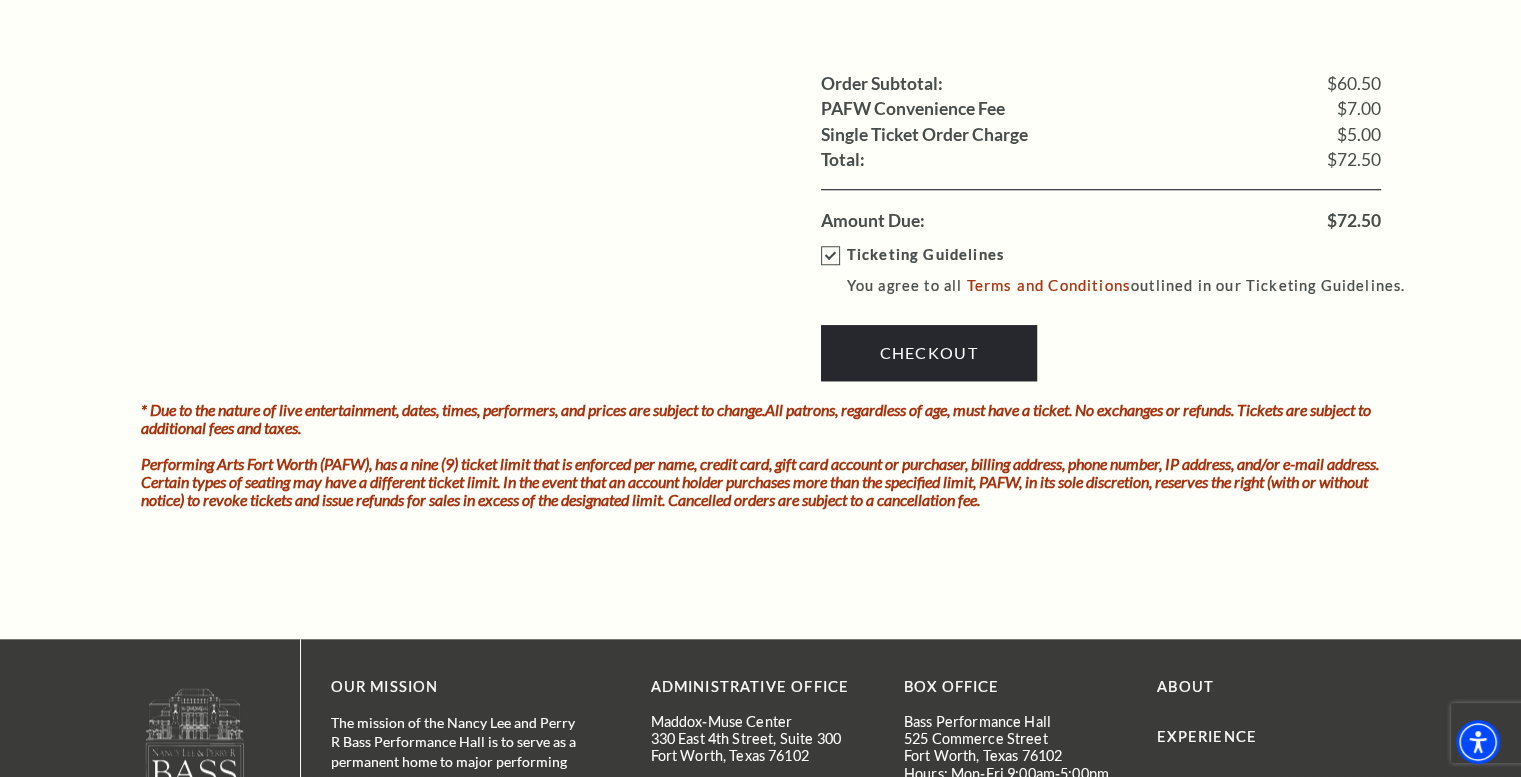 scroll, scrollTop: 1700, scrollLeft: 0, axis: vertical 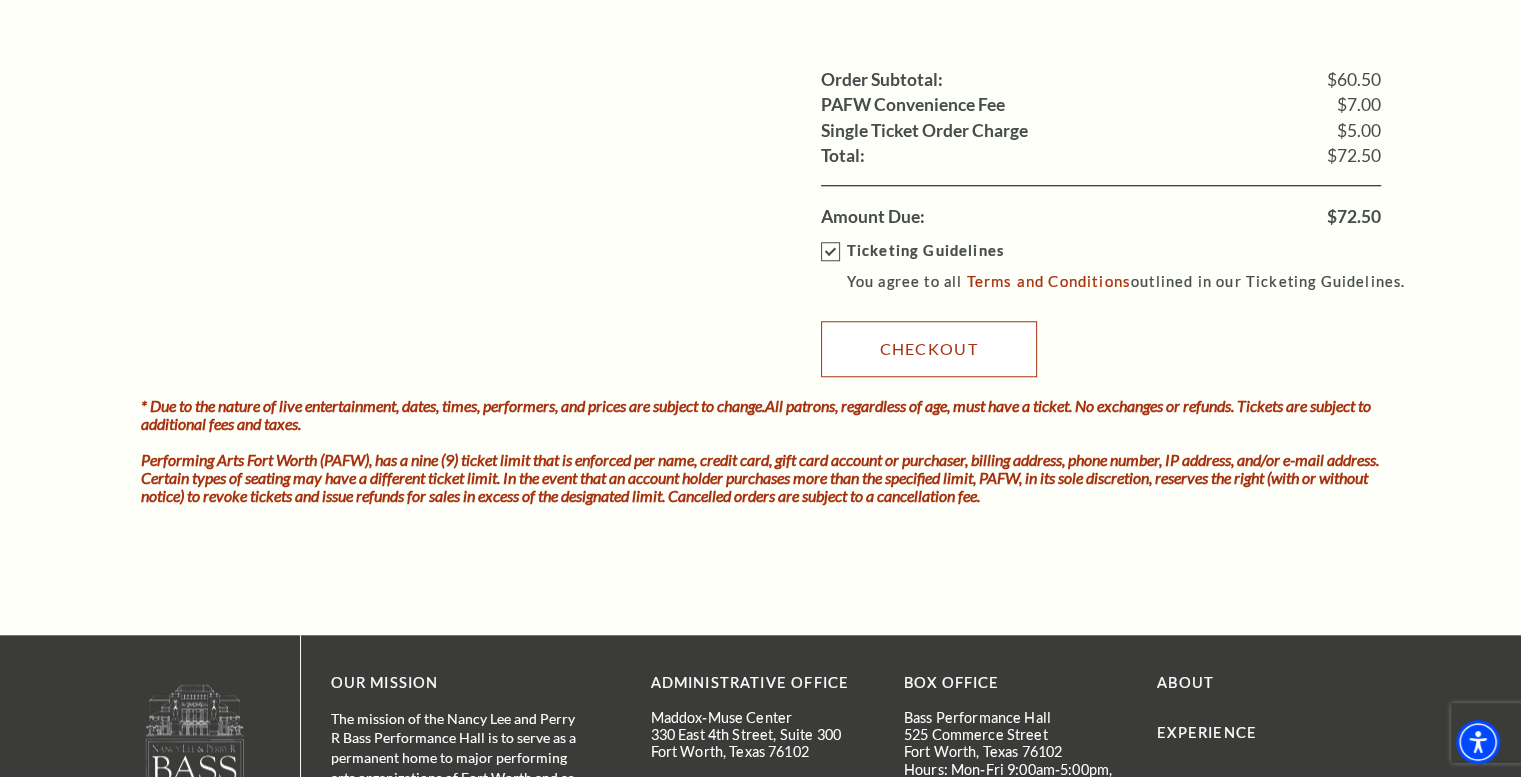 click on "Checkout" at bounding box center (929, 349) 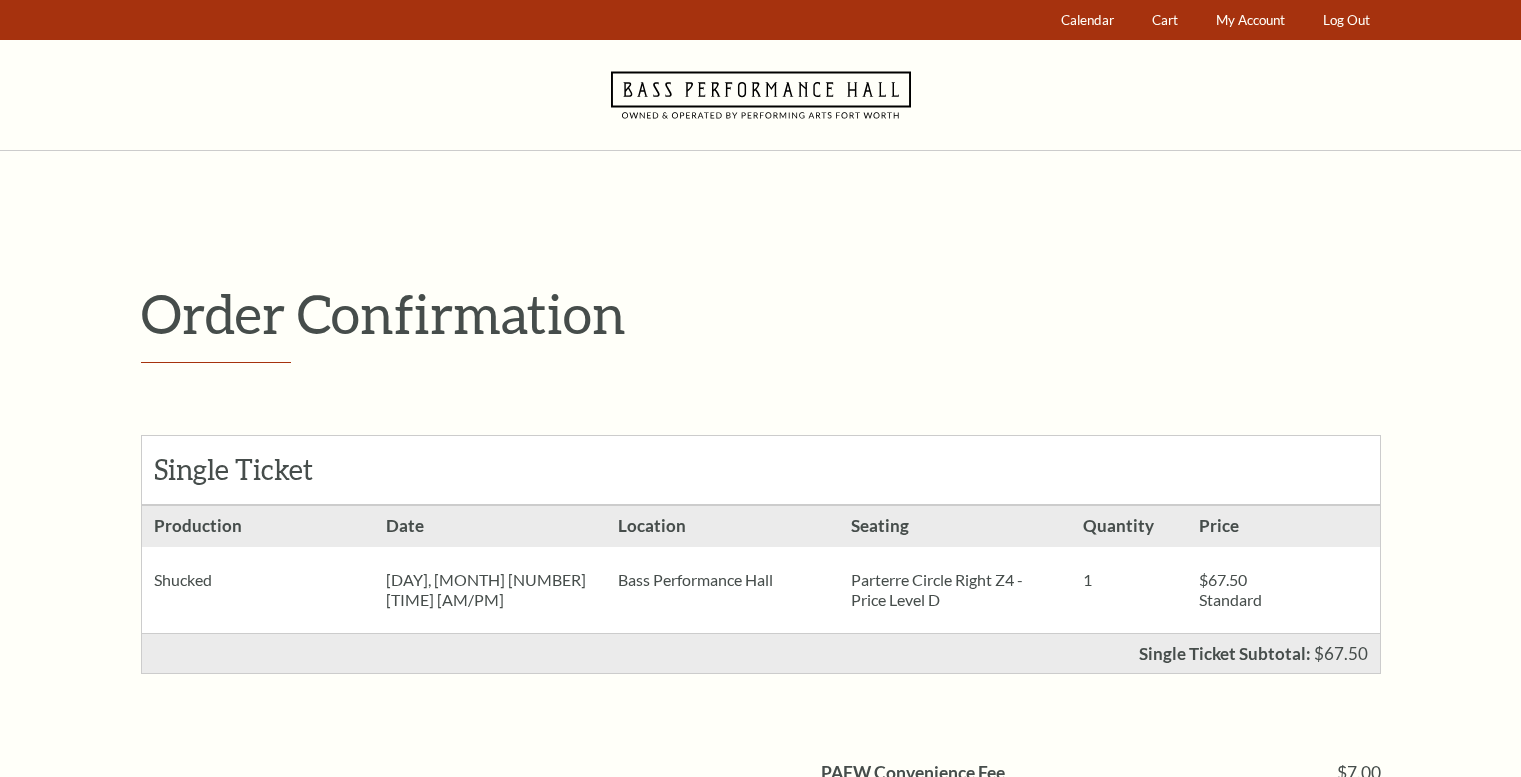 scroll, scrollTop: 0, scrollLeft: 0, axis: both 